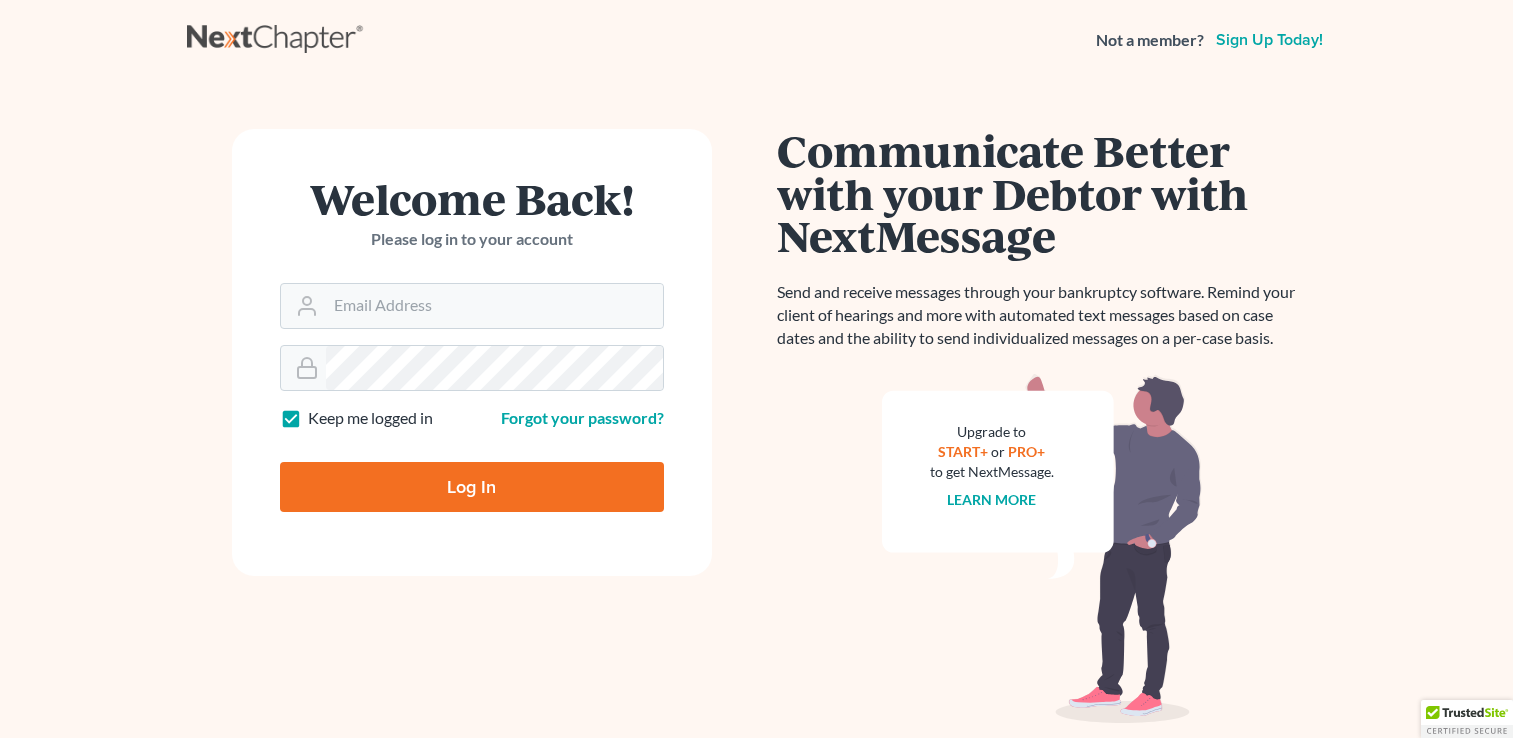 scroll, scrollTop: 0, scrollLeft: 0, axis: both 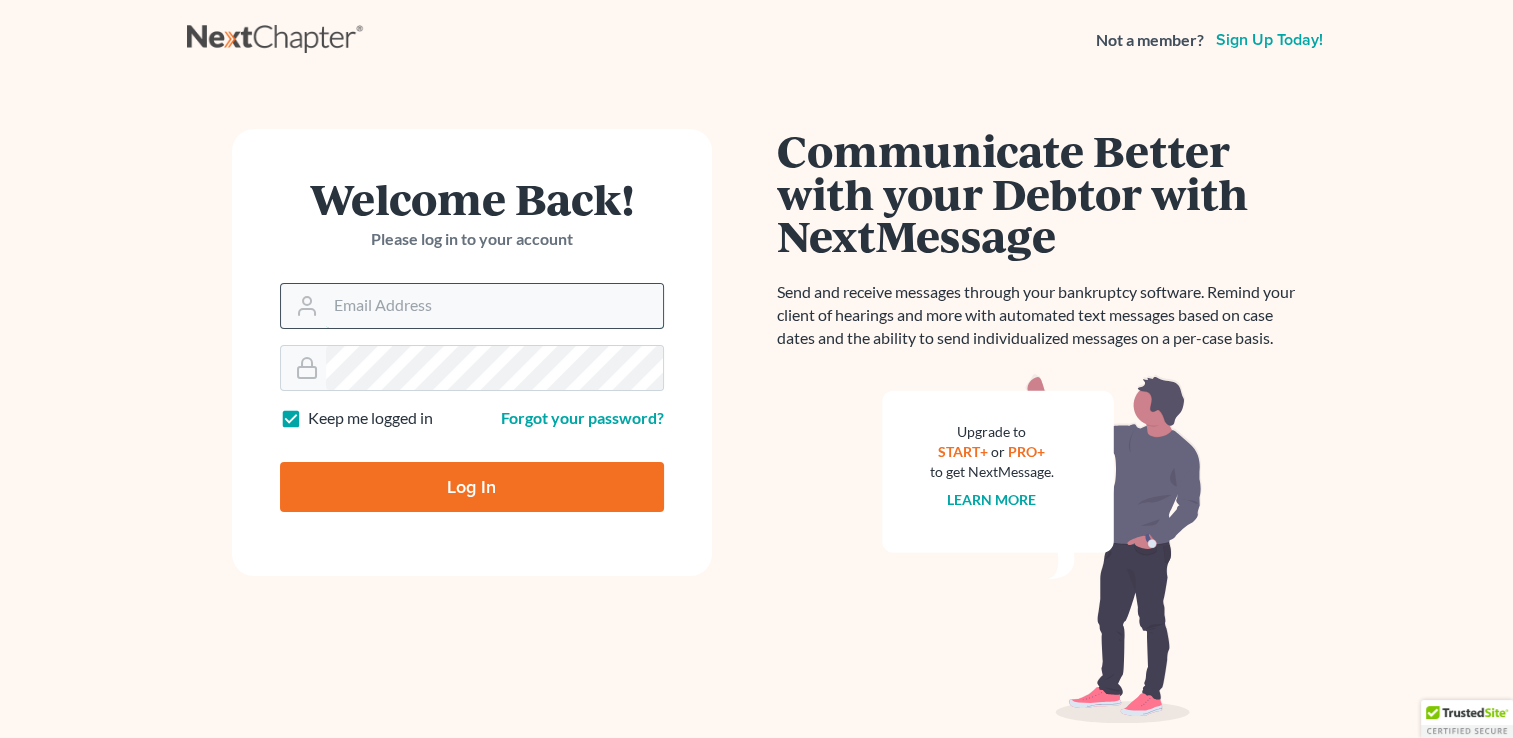 click on "Email Address" at bounding box center [494, 306] 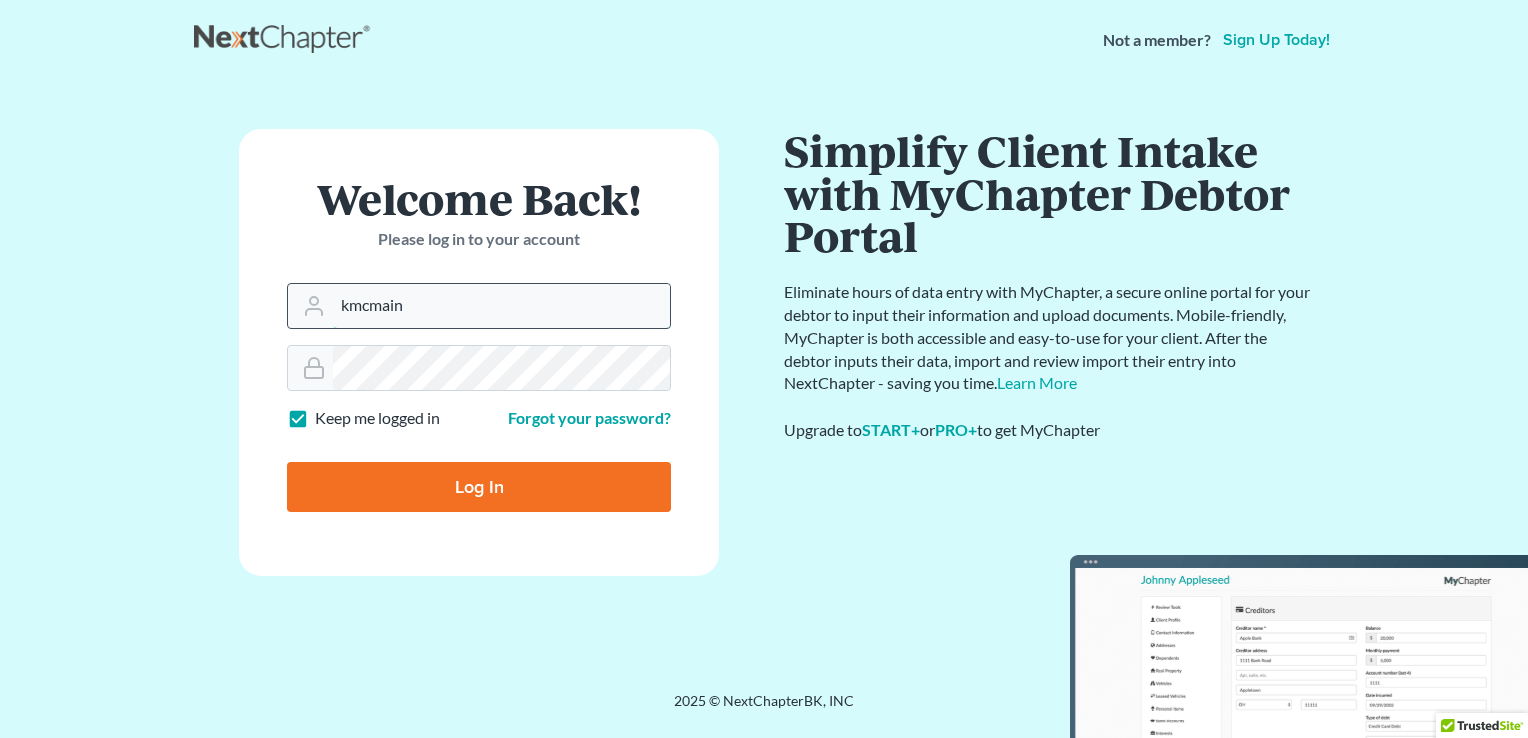 type on "[EMAIL]" 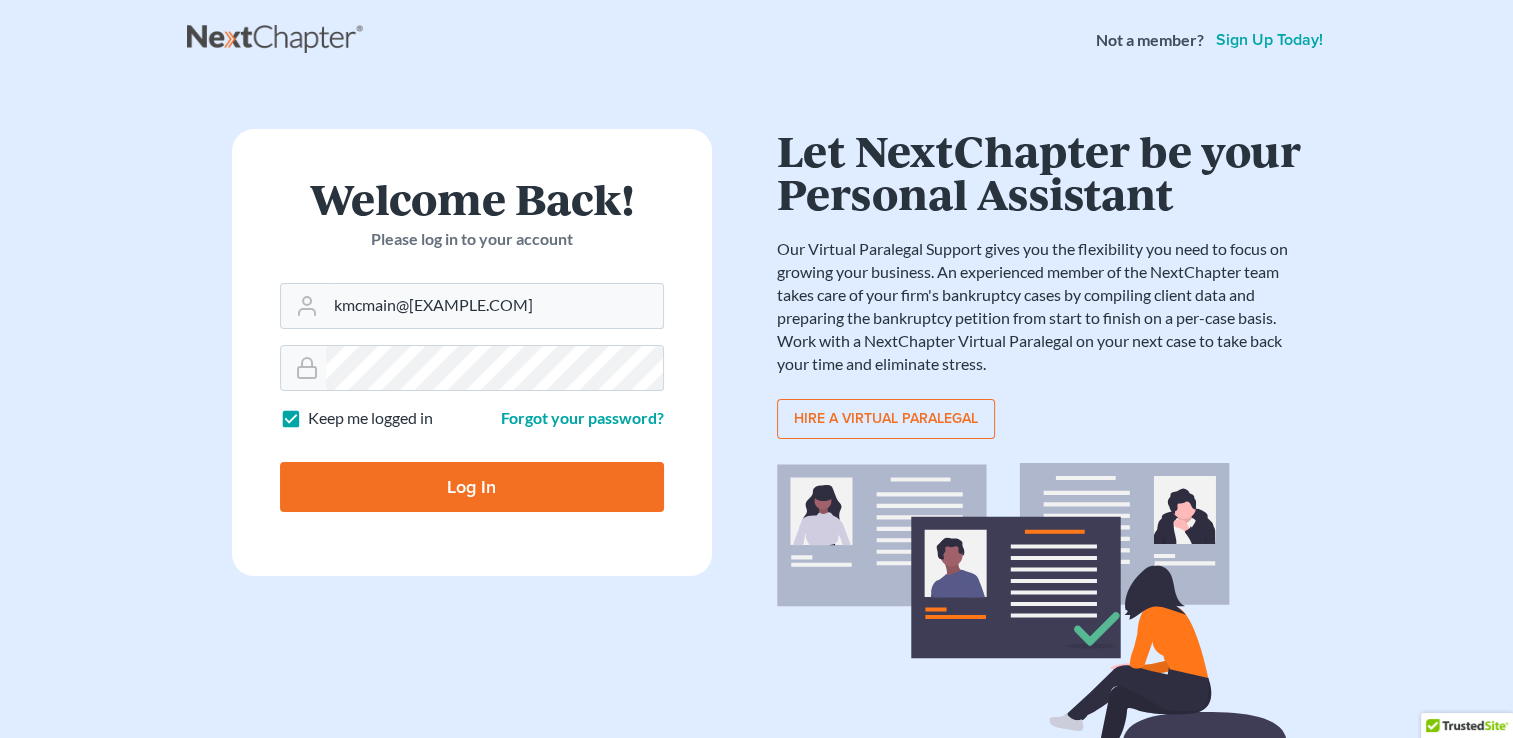 click on "Log In" at bounding box center [472, 487] 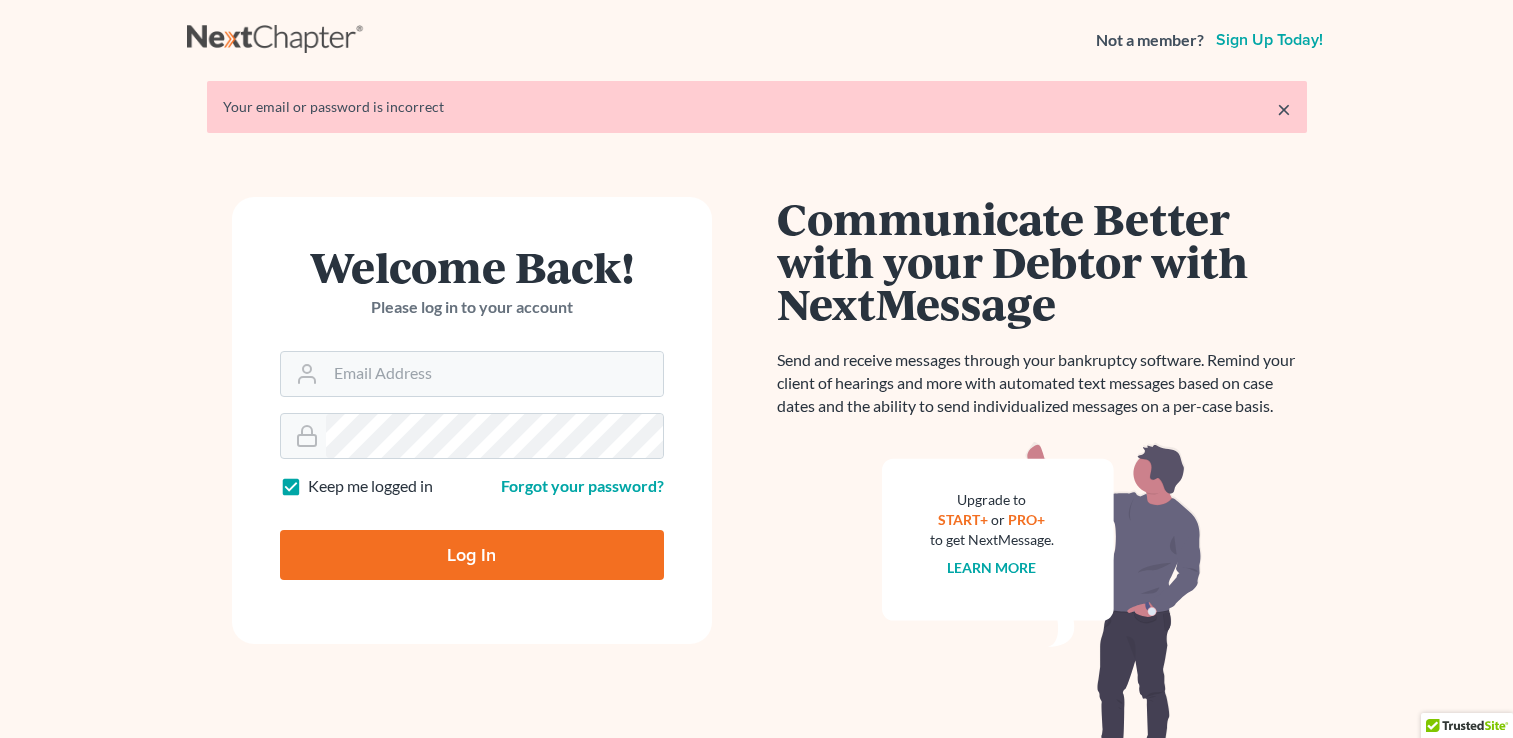 scroll, scrollTop: 0, scrollLeft: 0, axis: both 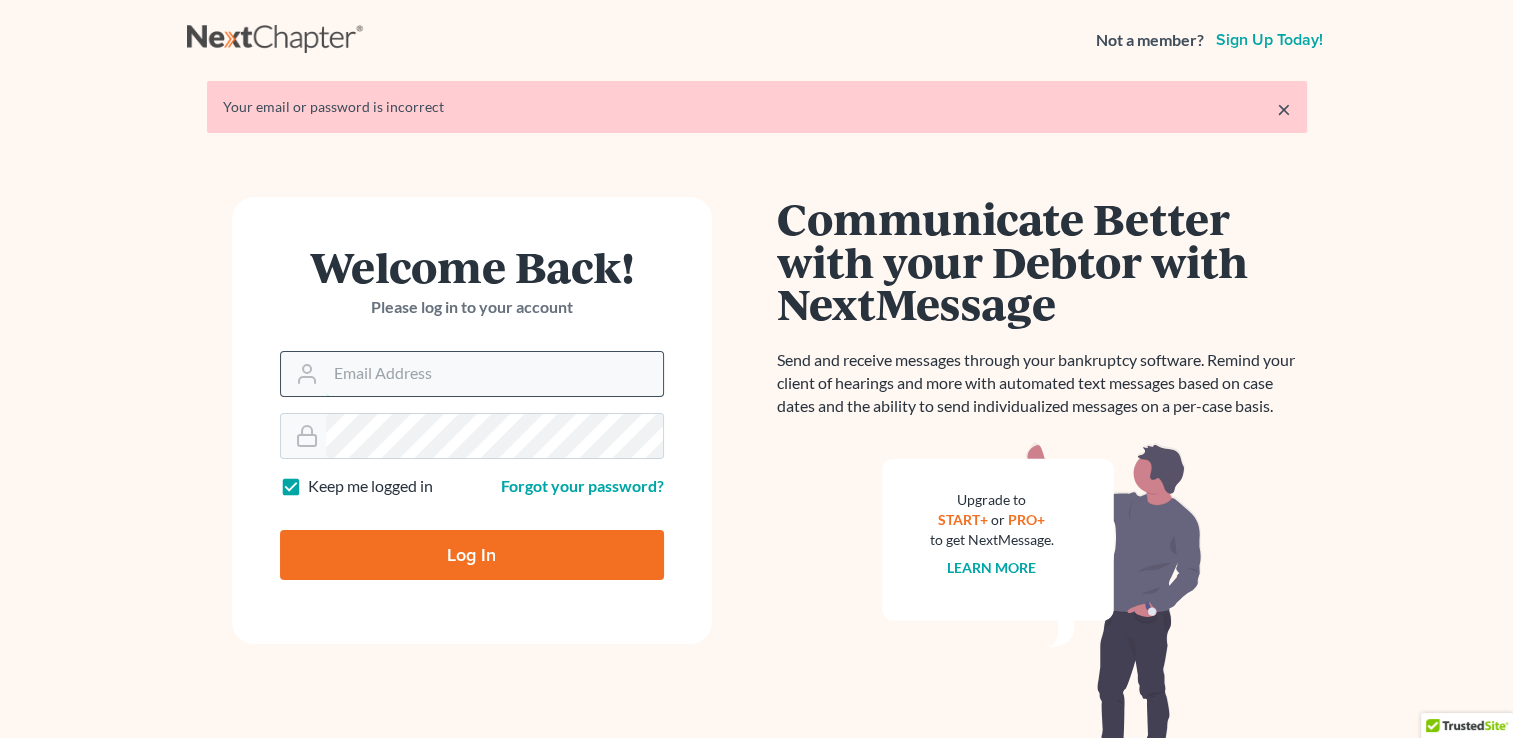 click on "Email Address" at bounding box center (494, 374) 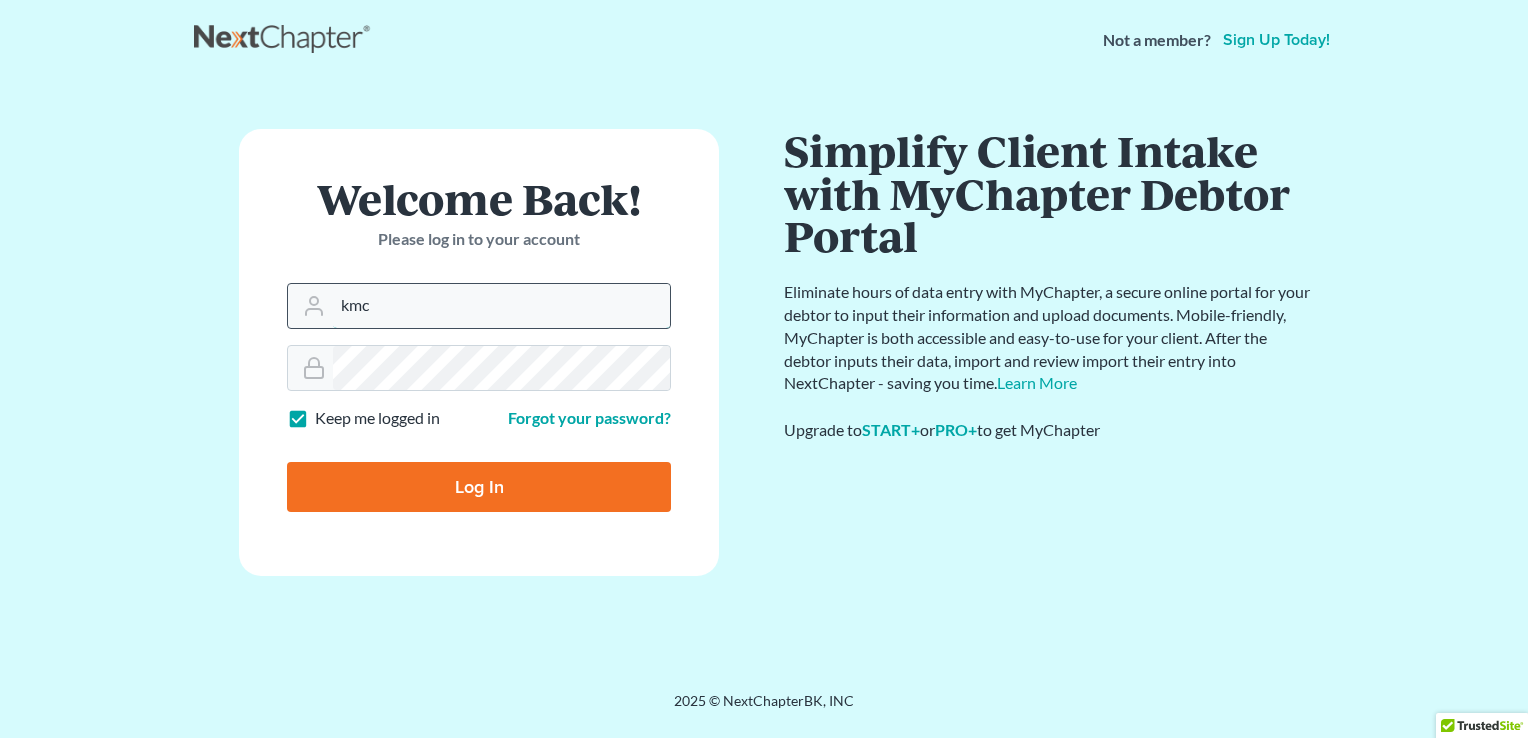 type on "[EMAIL]" 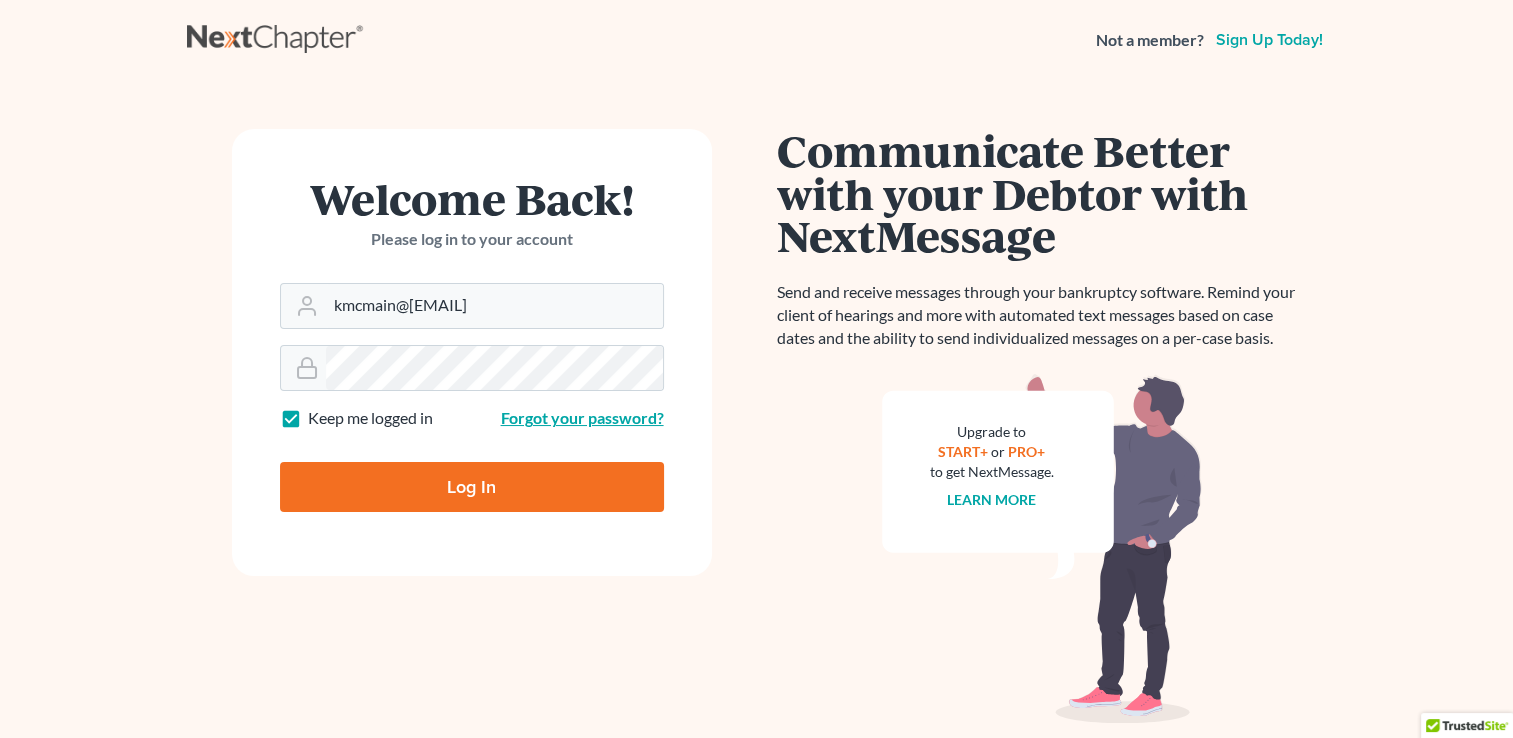 click on "Forgot your password?" at bounding box center (582, 417) 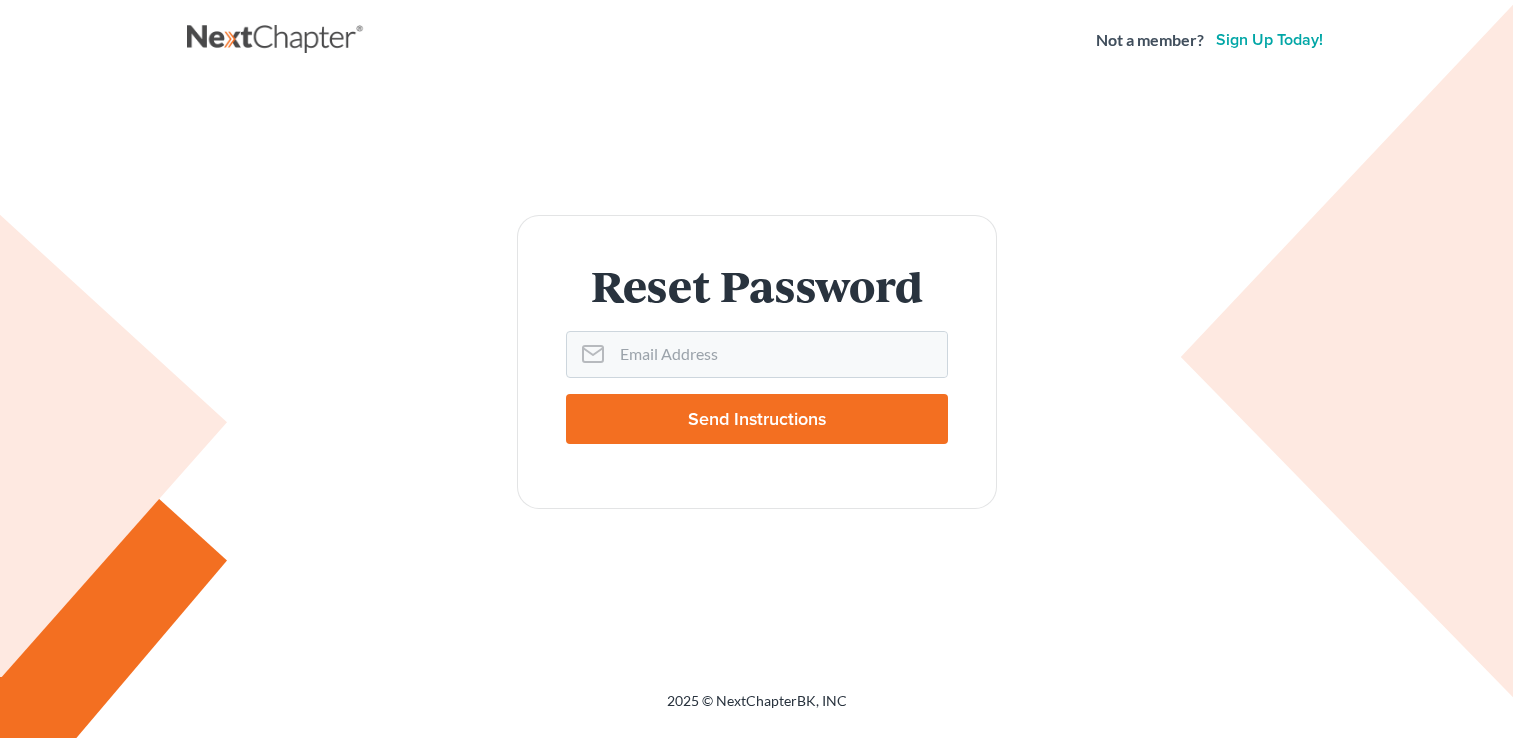 scroll, scrollTop: 0, scrollLeft: 0, axis: both 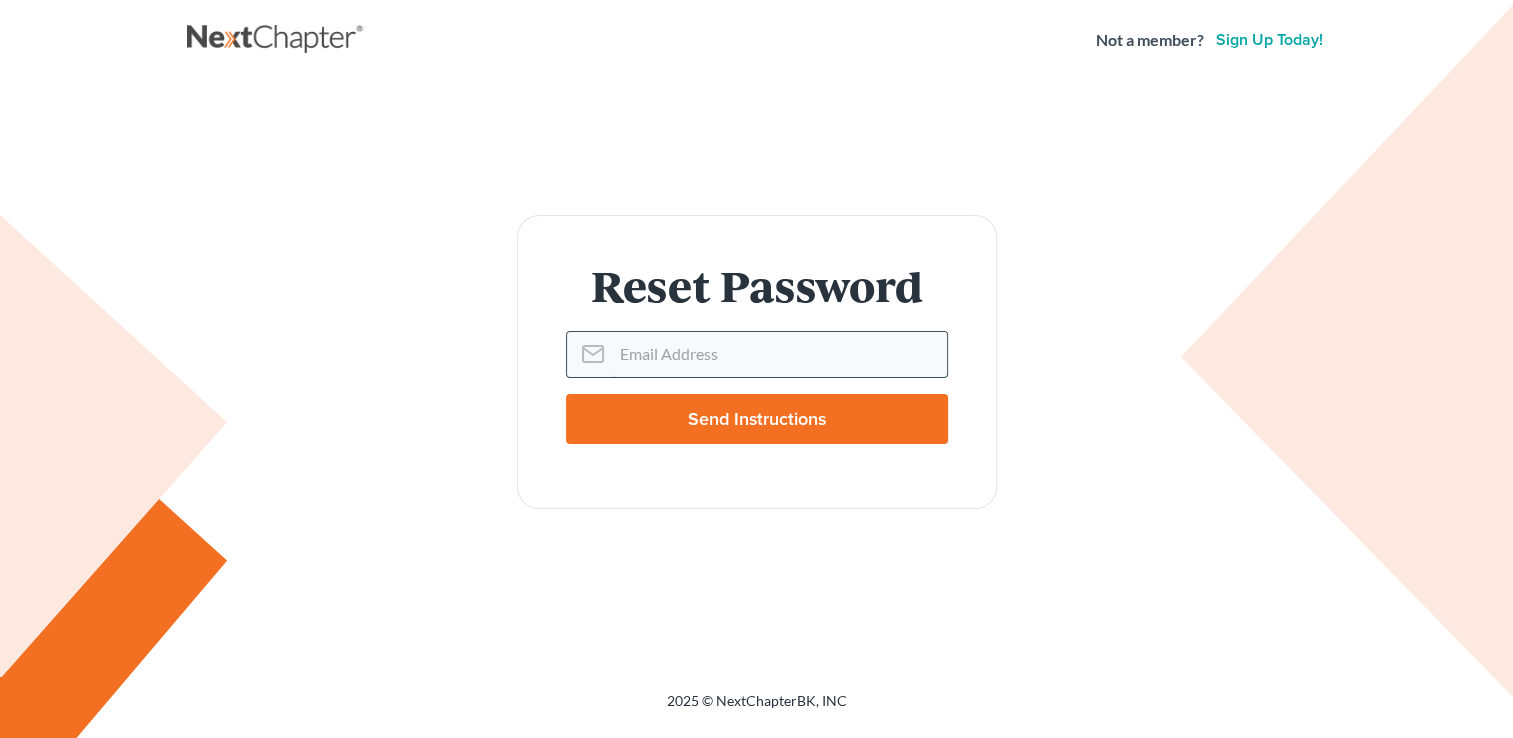 click on "Email Address" at bounding box center (779, 354) 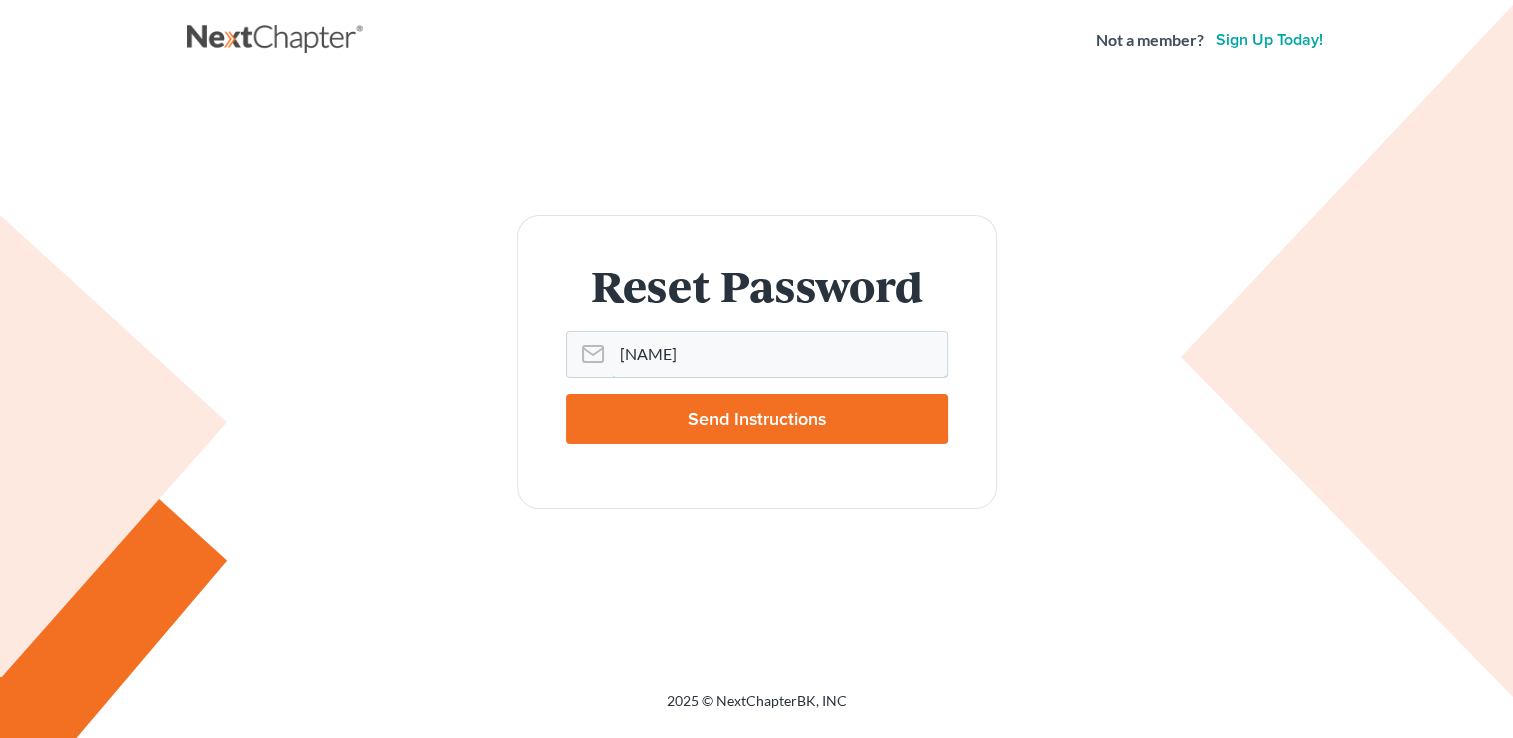 type on "[EMAIL]" 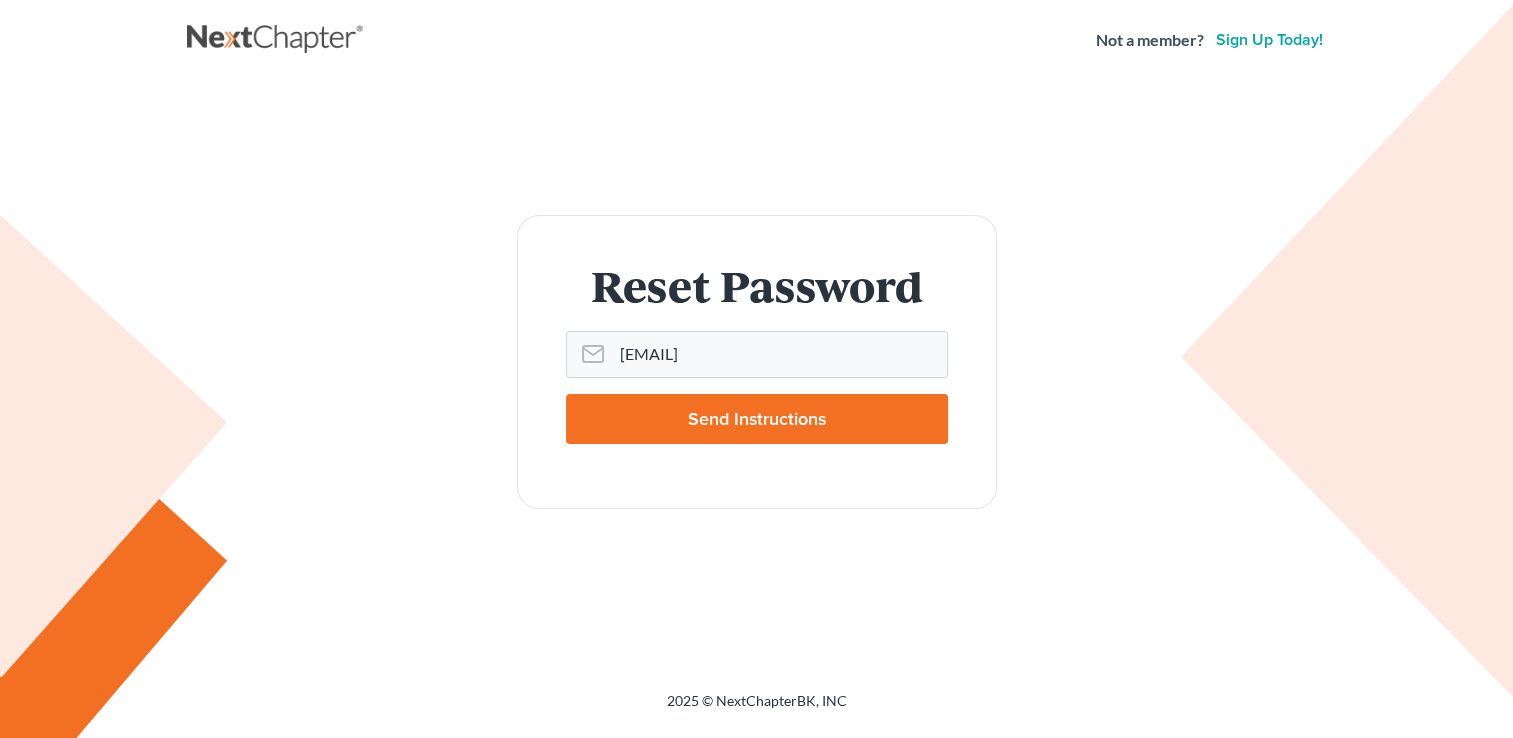 click on "Send Instructions" at bounding box center (757, 419) 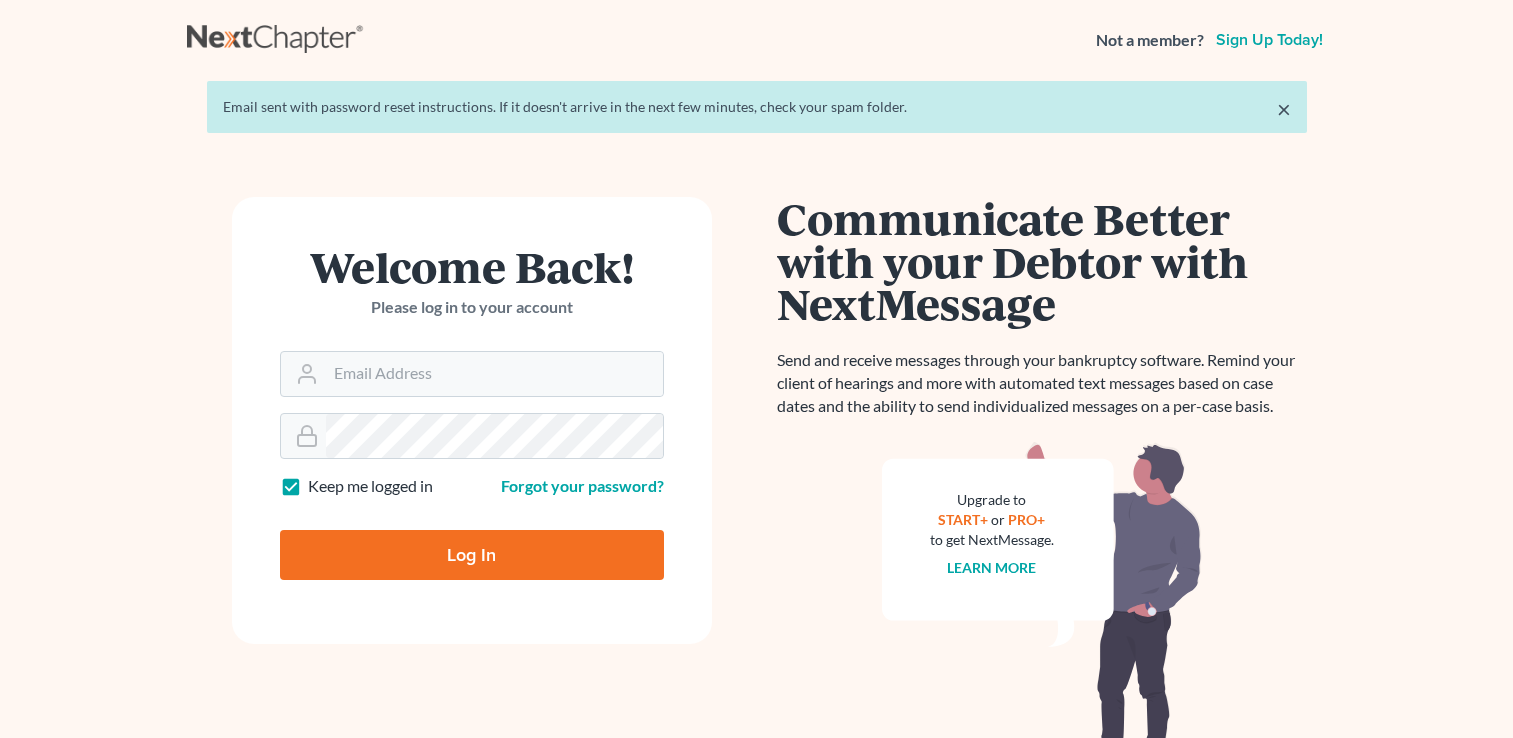 scroll, scrollTop: 0, scrollLeft: 0, axis: both 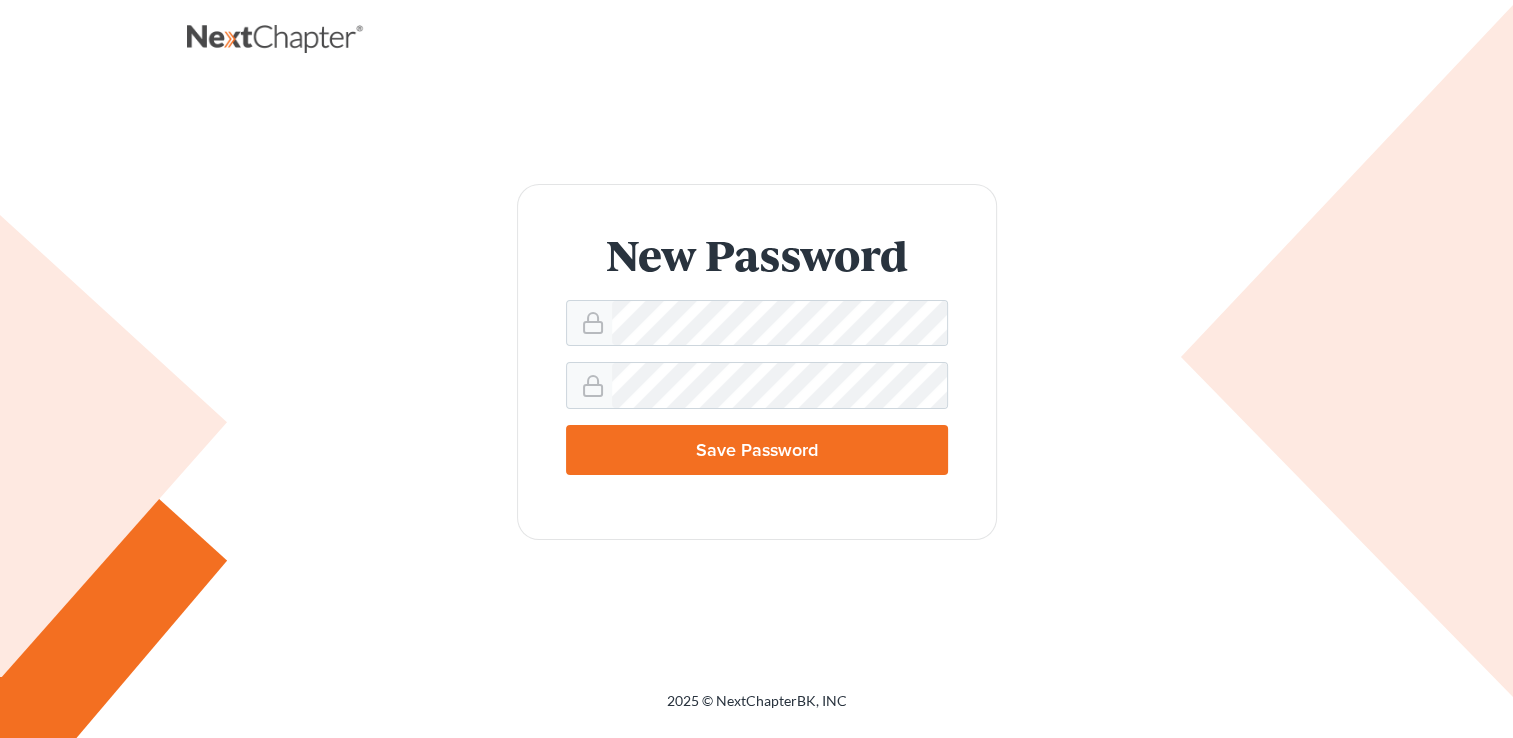 click on "Save Password" at bounding box center [757, 450] 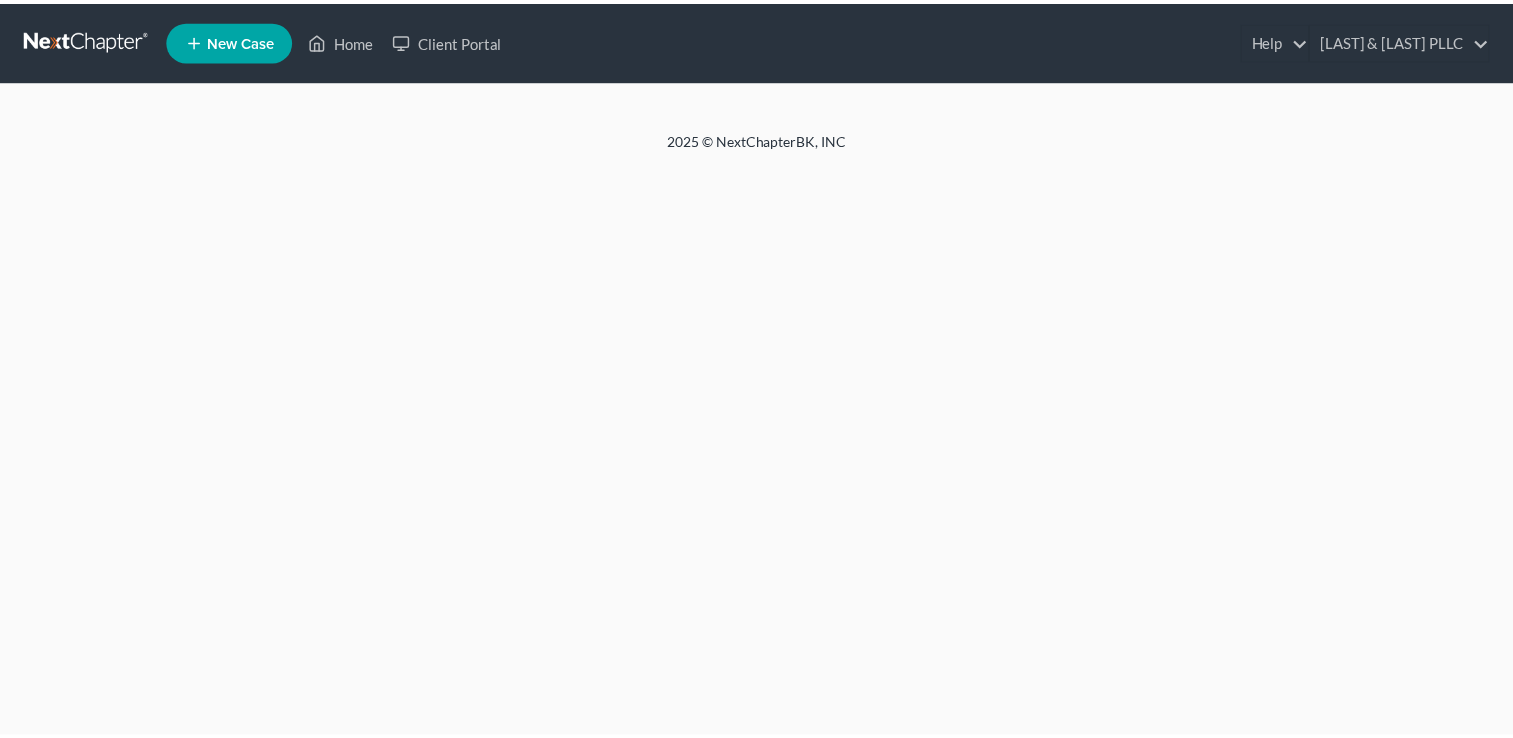 scroll, scrollTop: 0, scrollLeft: 0, axis: both 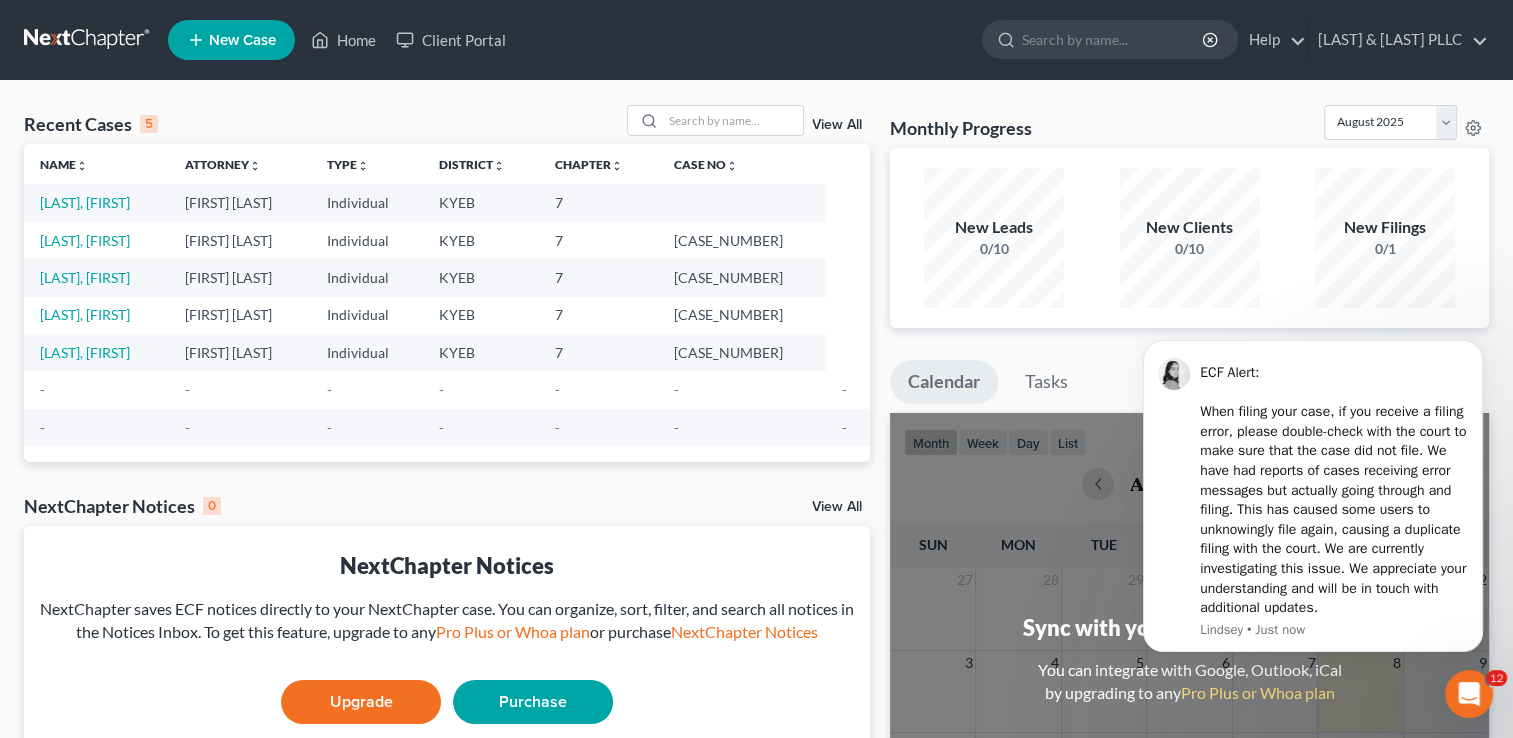 click on "New Case" at bounding box center [242, 40] 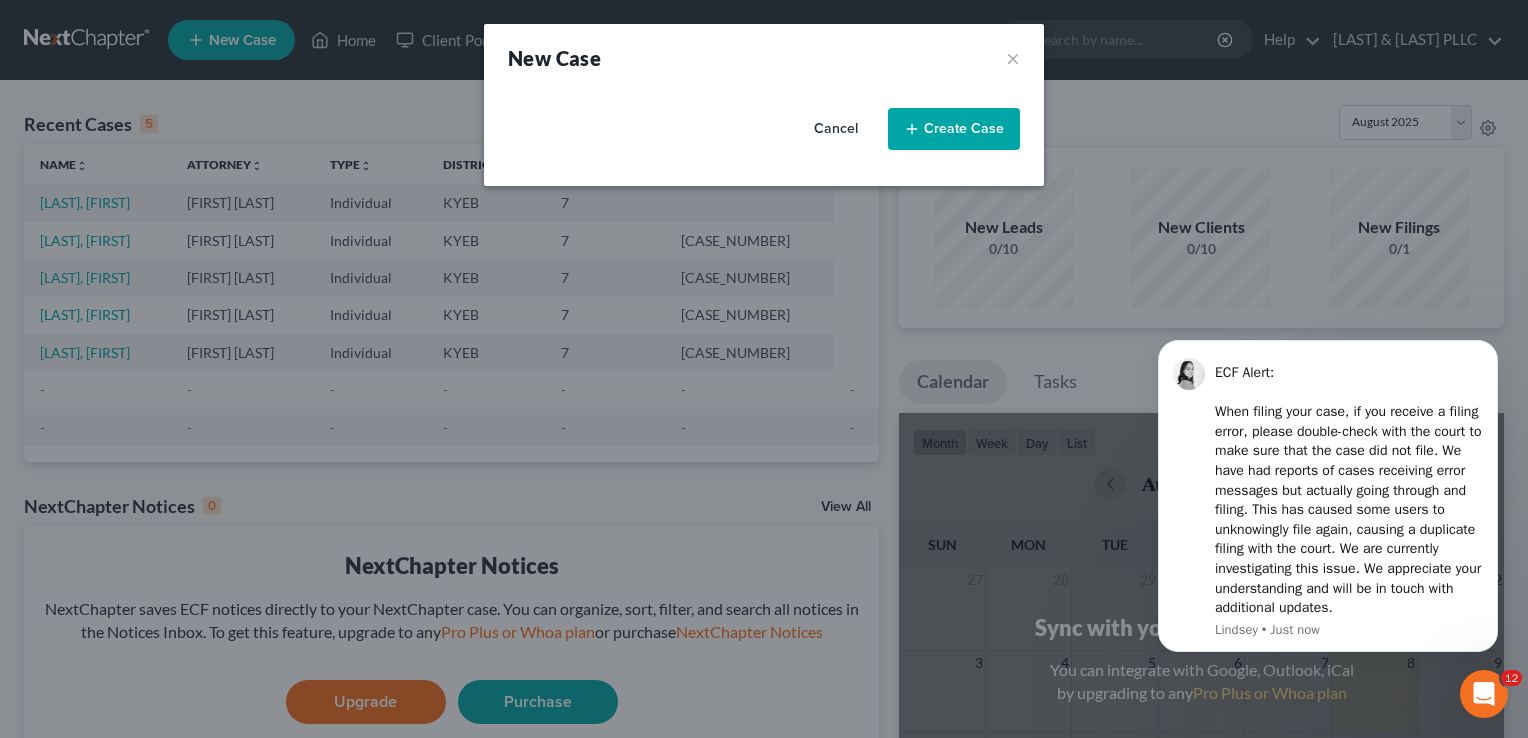 select on "32" 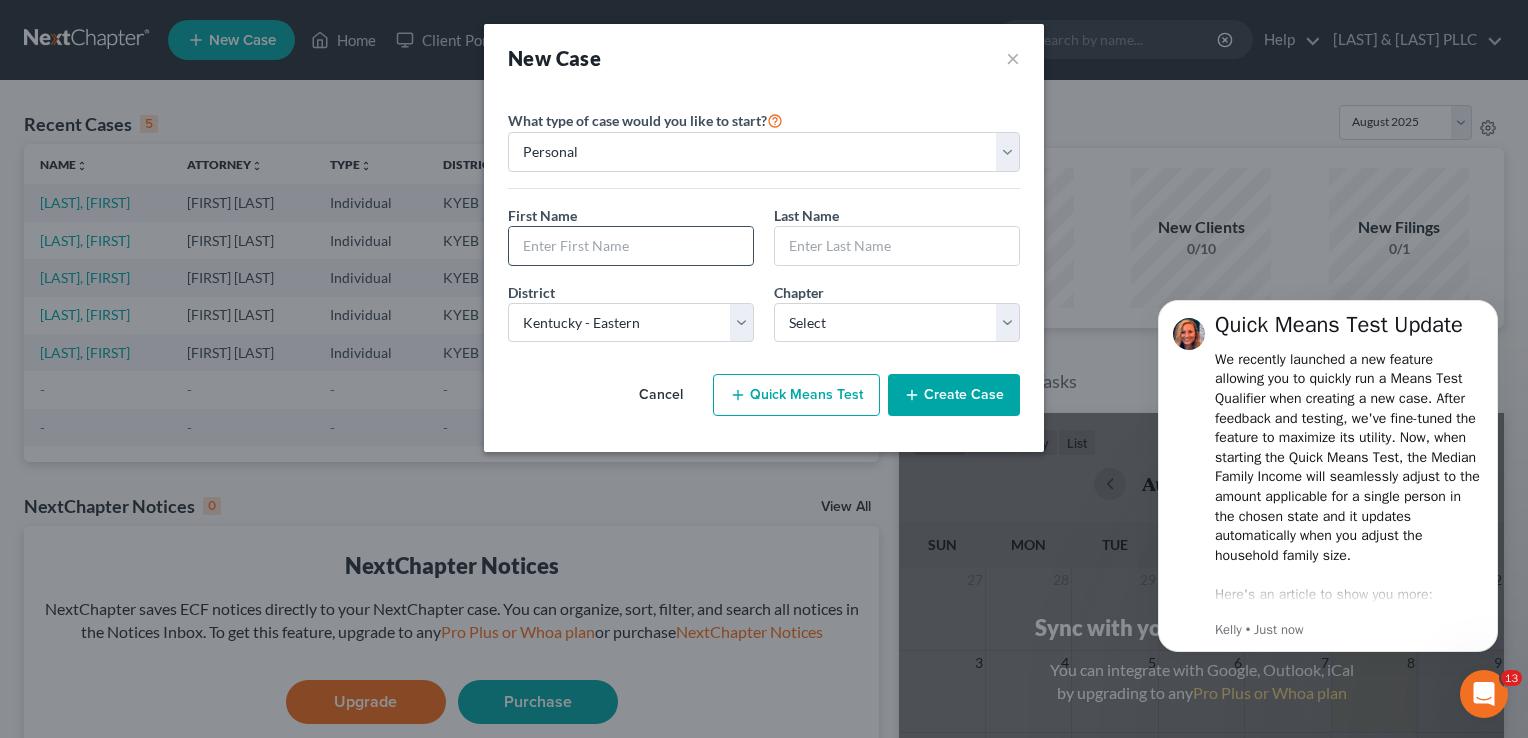 click at bounding box center (631, 246) 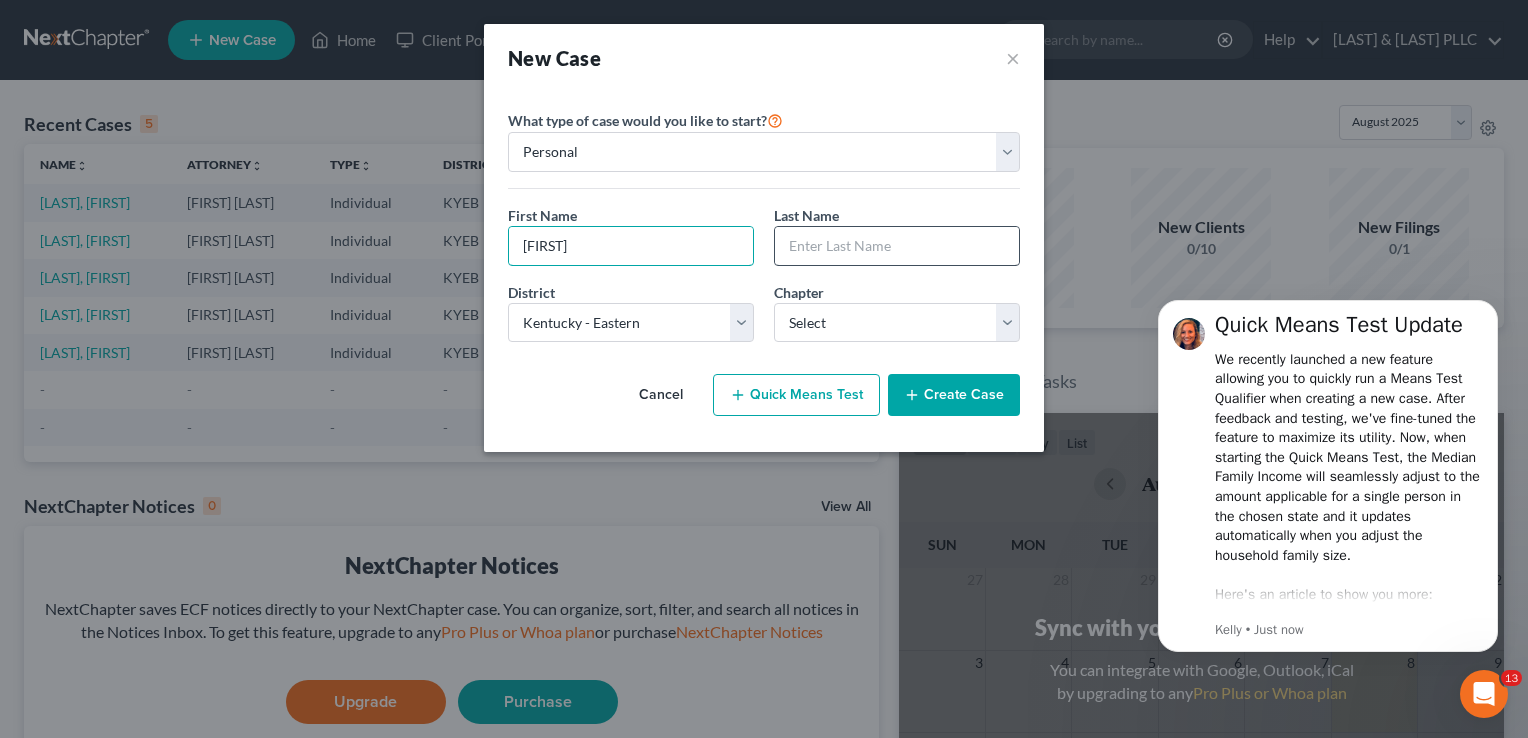 type on "[FIRST]" 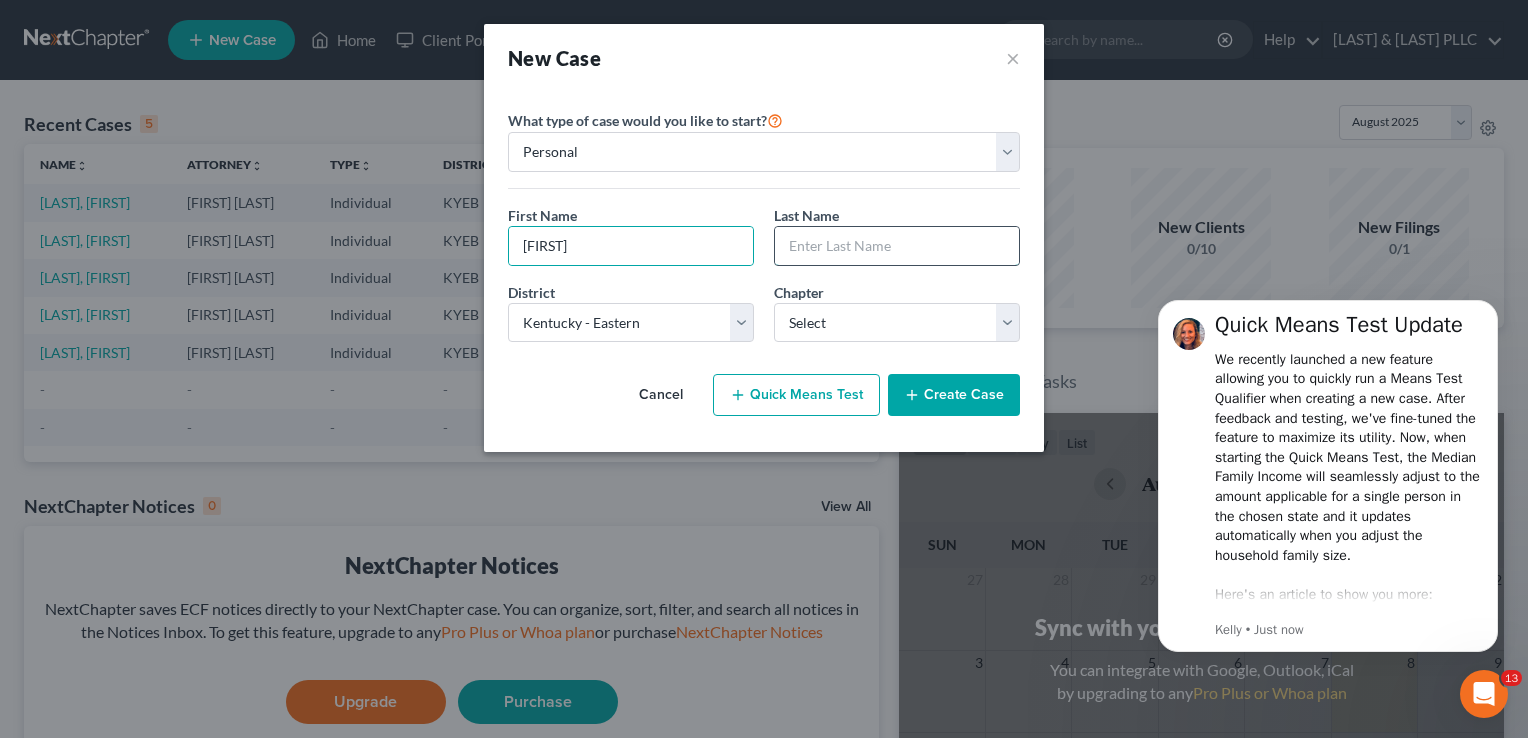 click at bounding box center [897, 246] 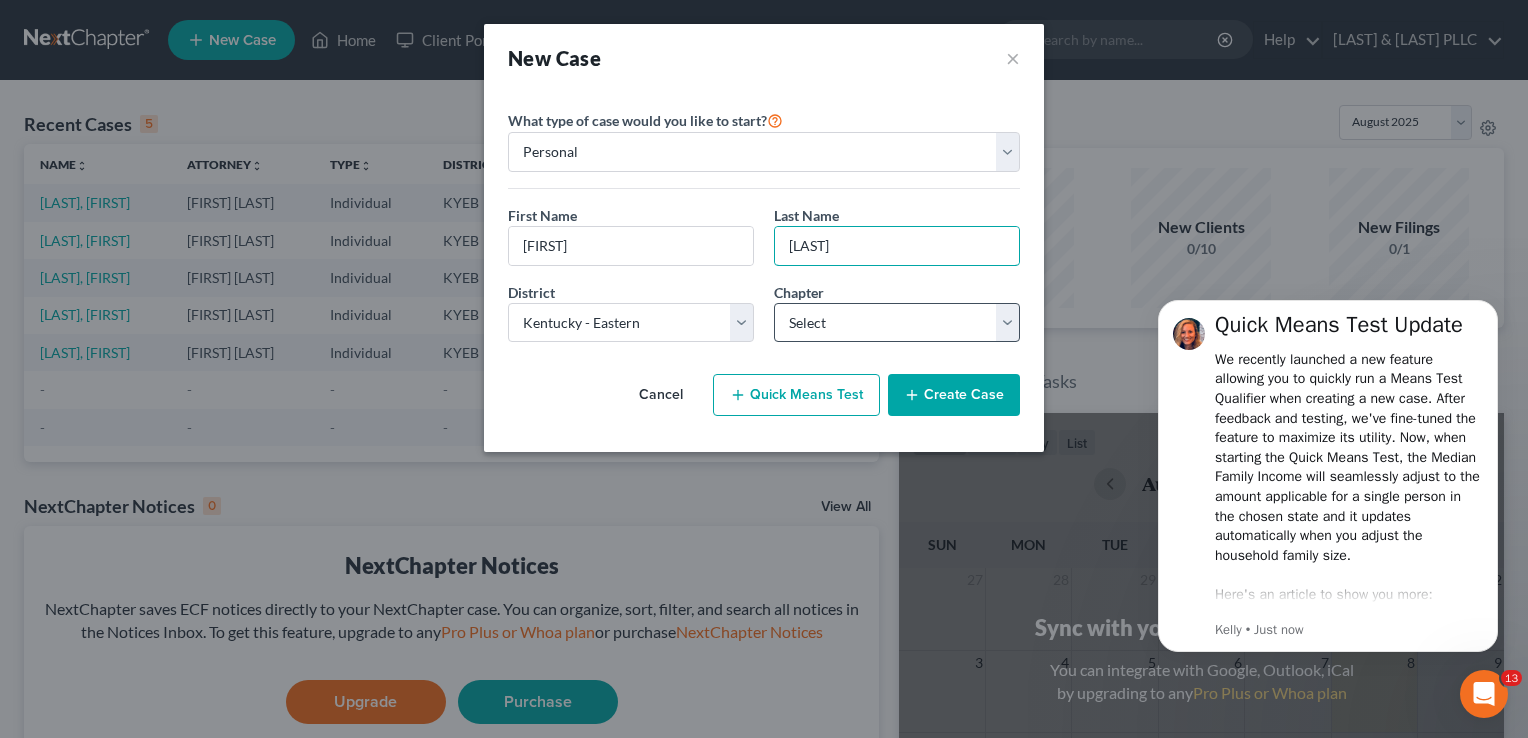 type on "[LAST]" 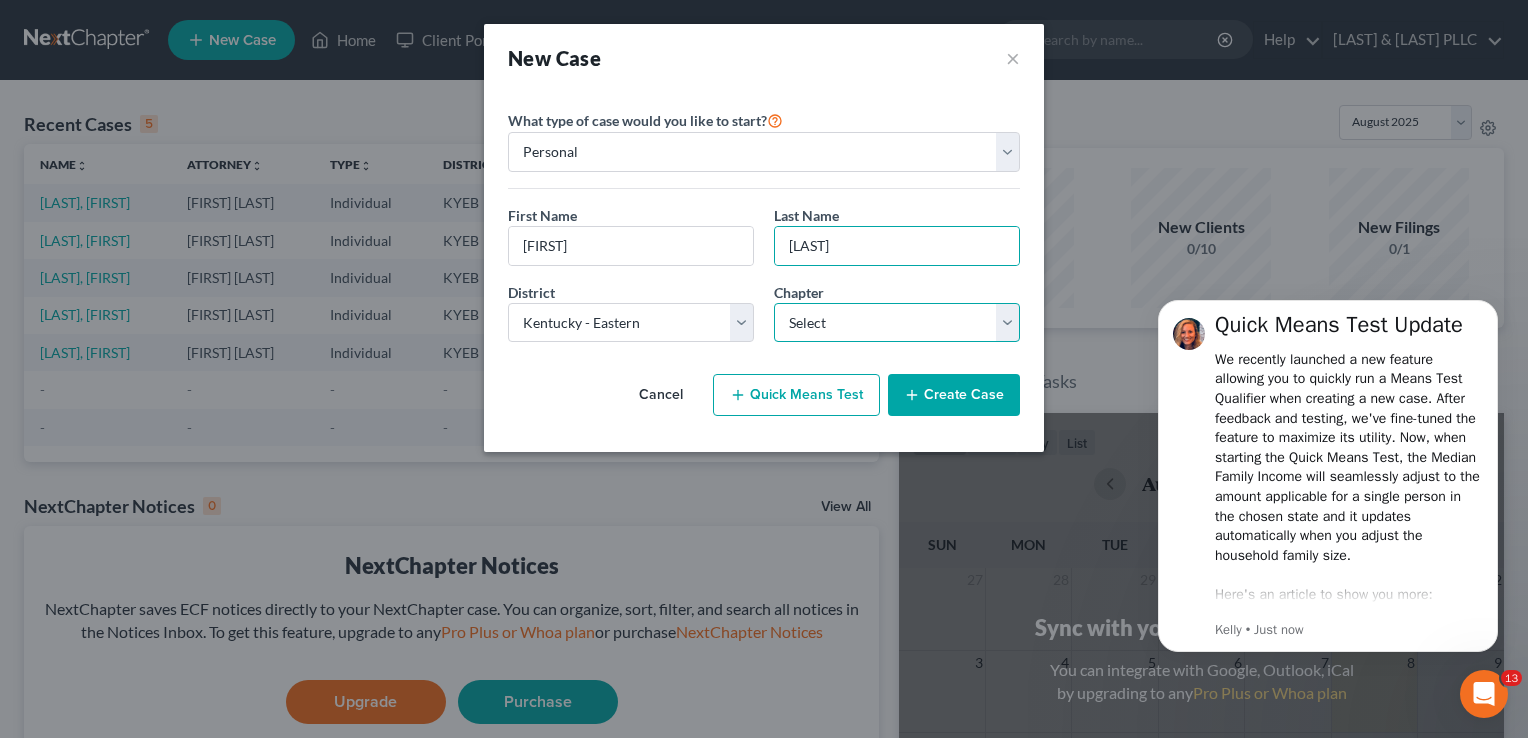click on "Select 7 11 12 13" at bounding box center [897, 323] 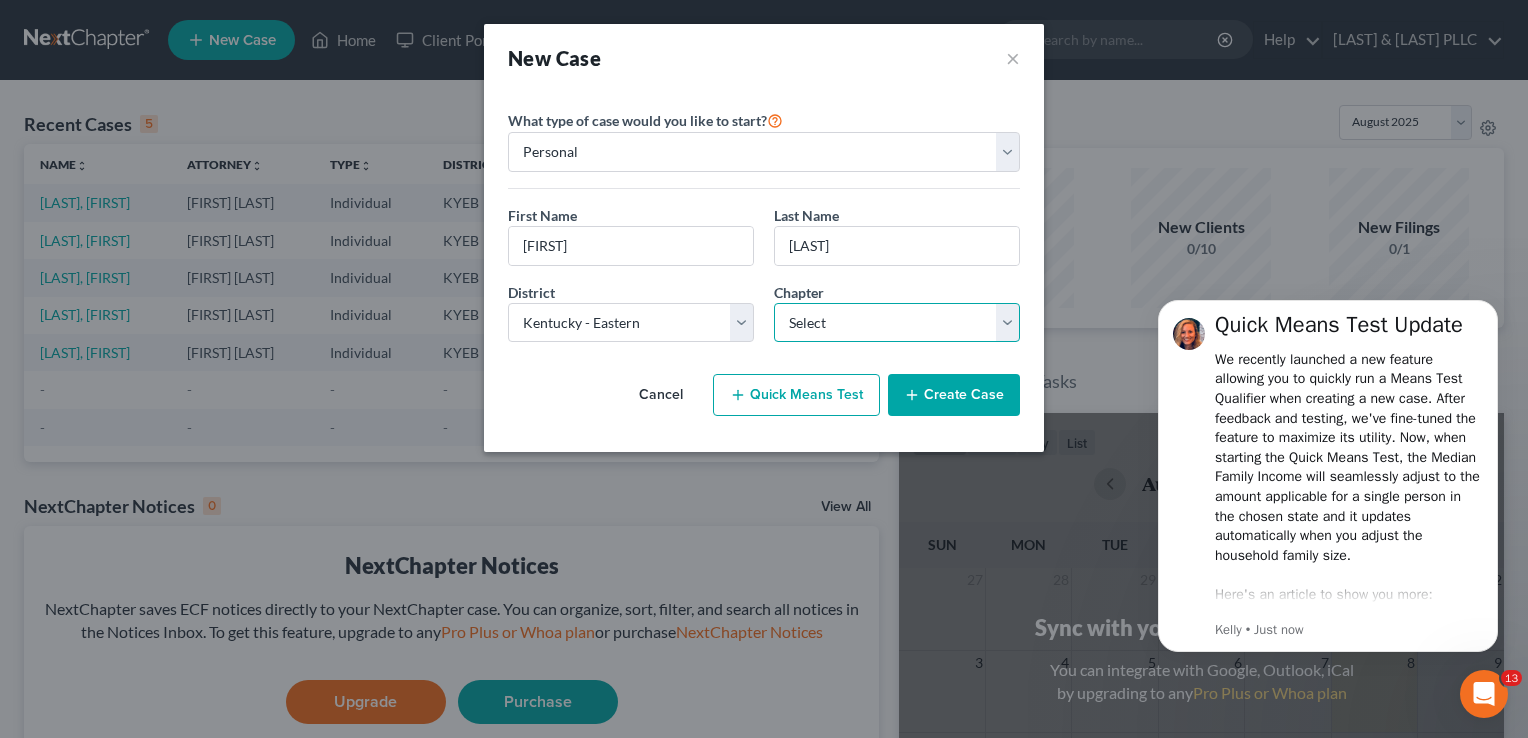 select on "0" 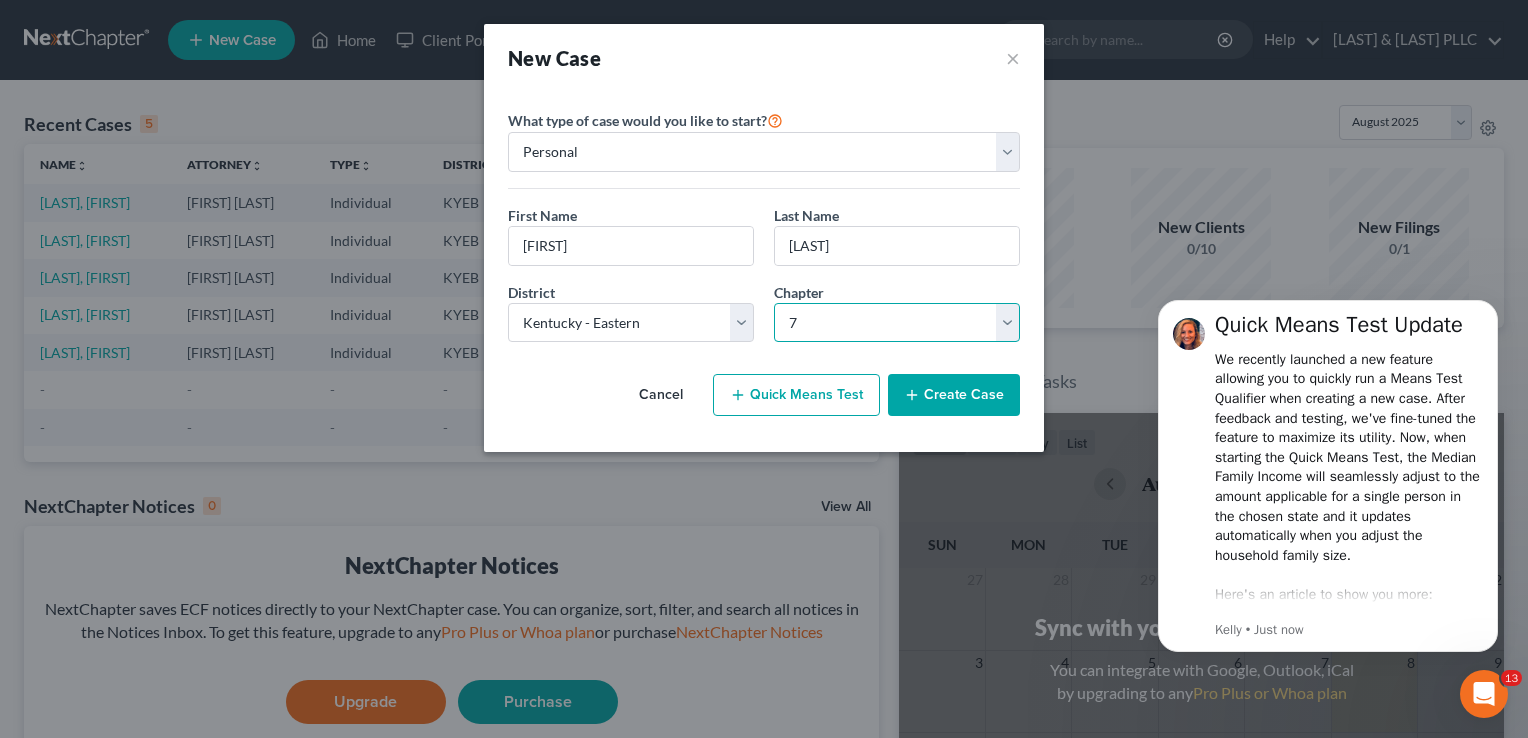 click on "Select 7 11 12 13" at bounding box center [897, 323] 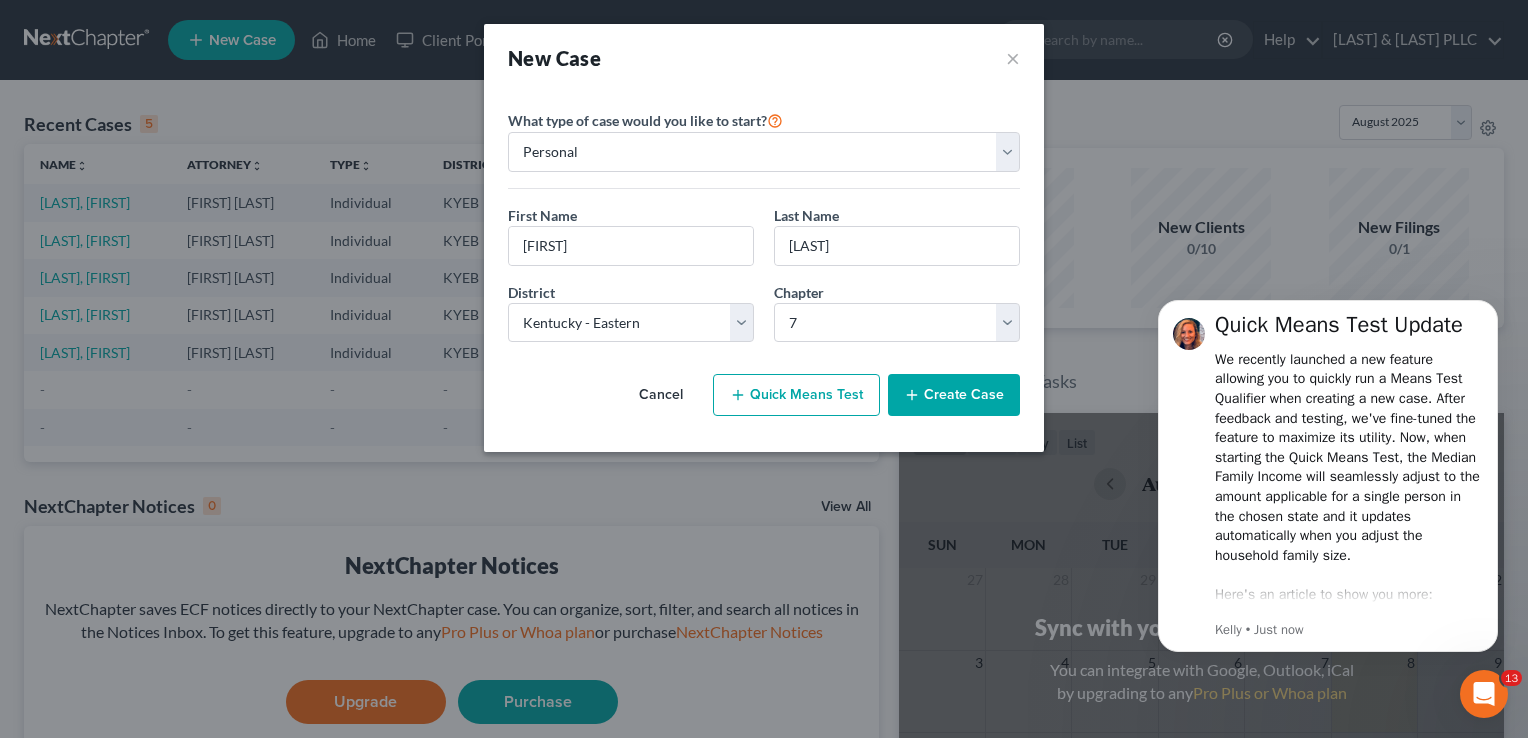 click on "Quick Means Test" at bounding box center [796, 395] 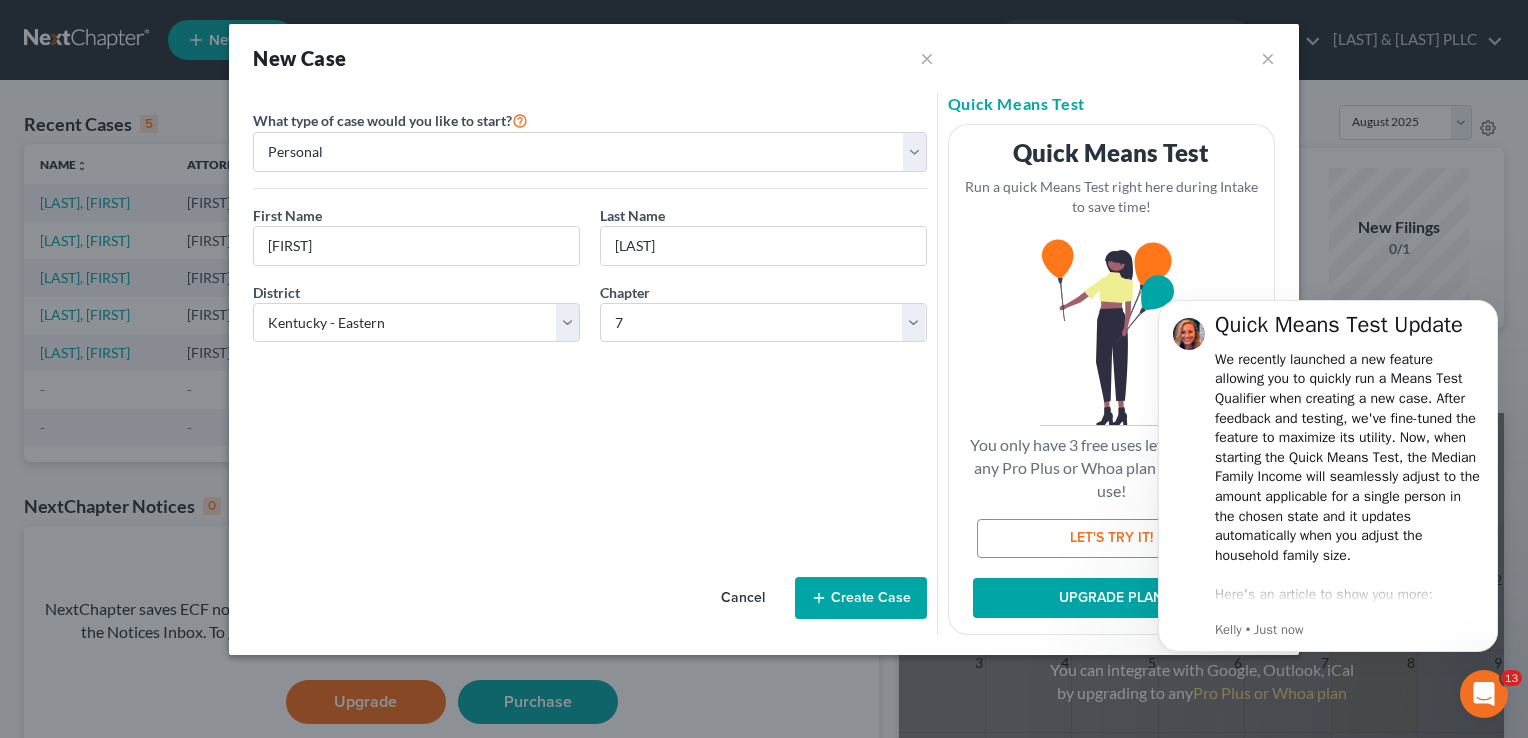 click on "Create Case" at bounding box center (861, 598) 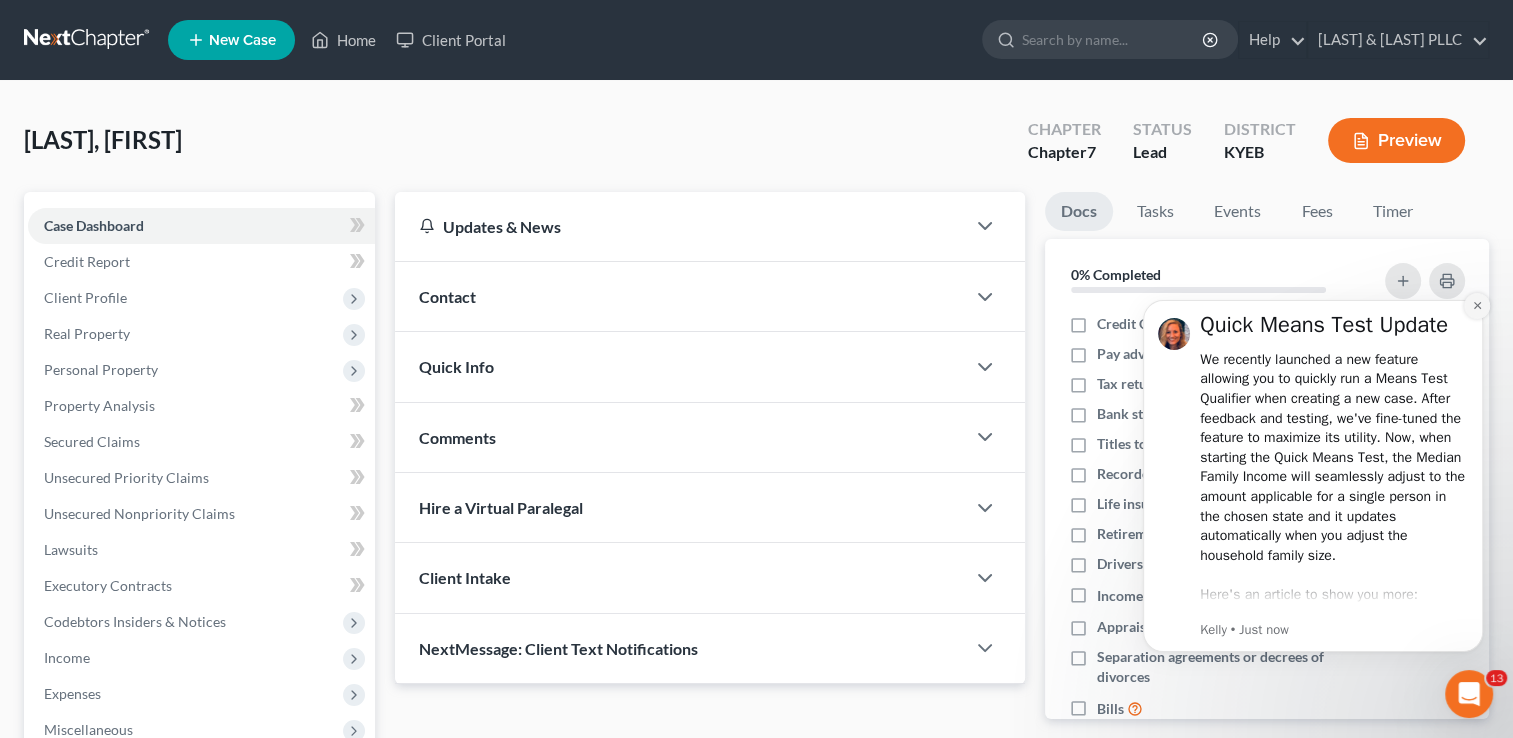 click 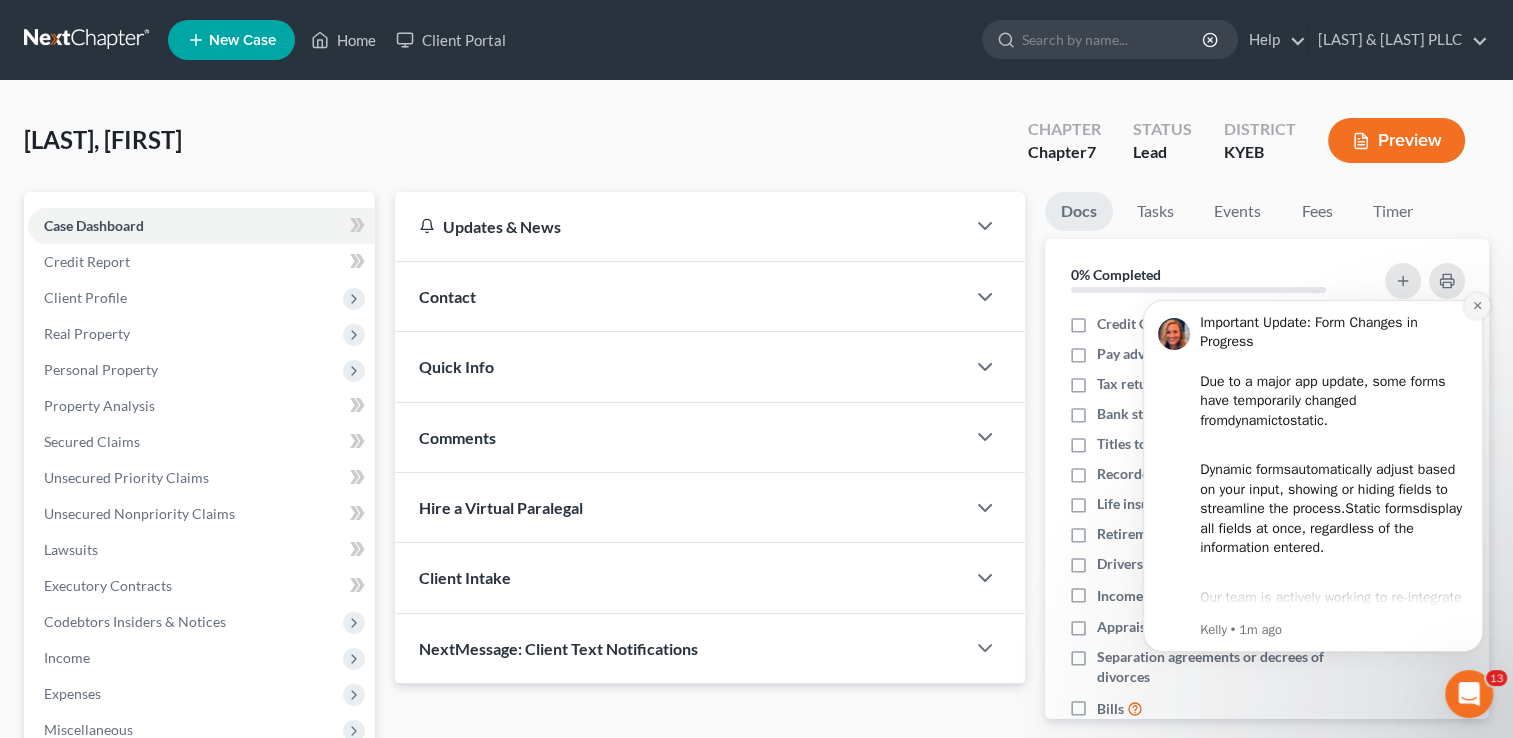drag, startPoint x: 1477, startPoint y: 308, endPoint x: 2599, endPoint y: 581, distance: 1154.735 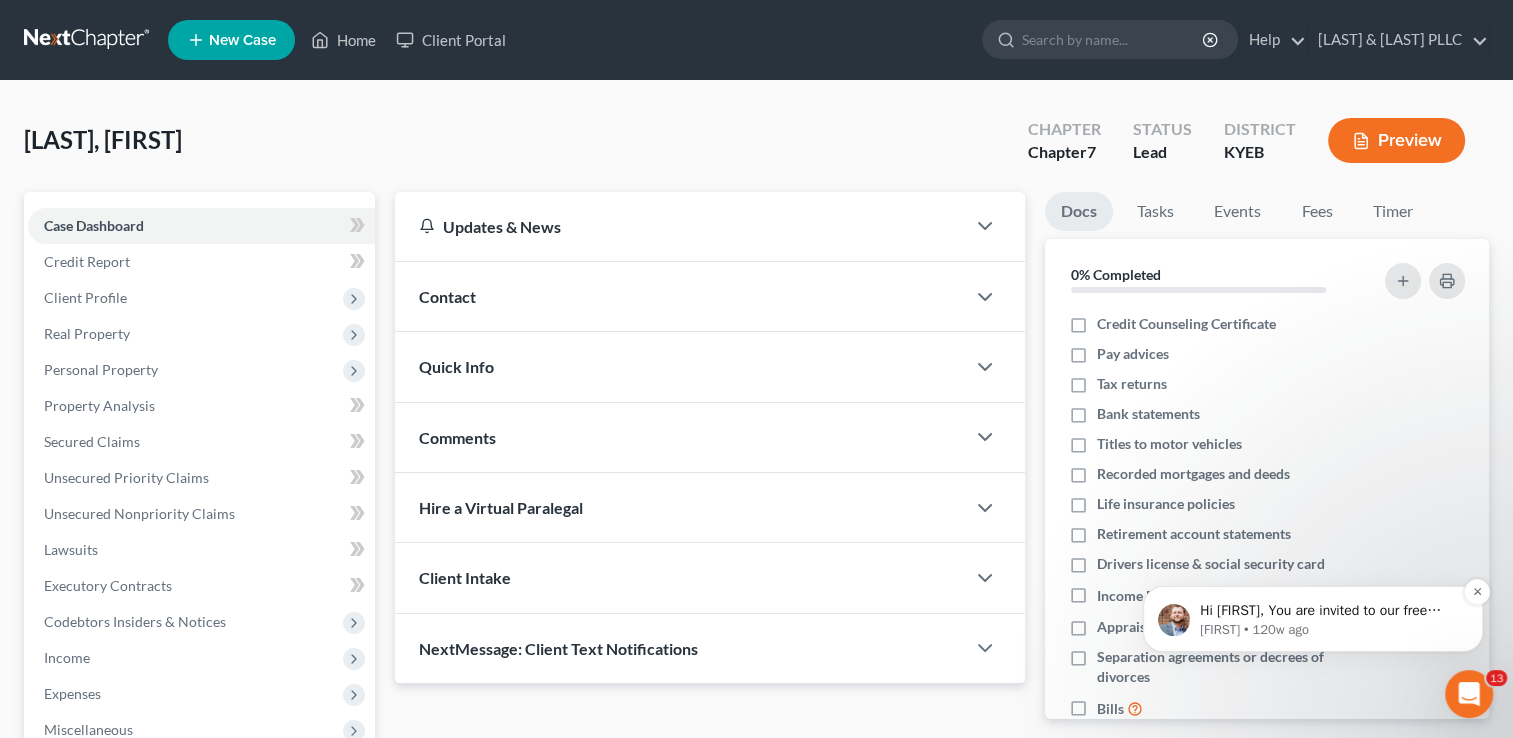 click on "[FIRST] • 120w ago" at bounding box center [1329, 630] 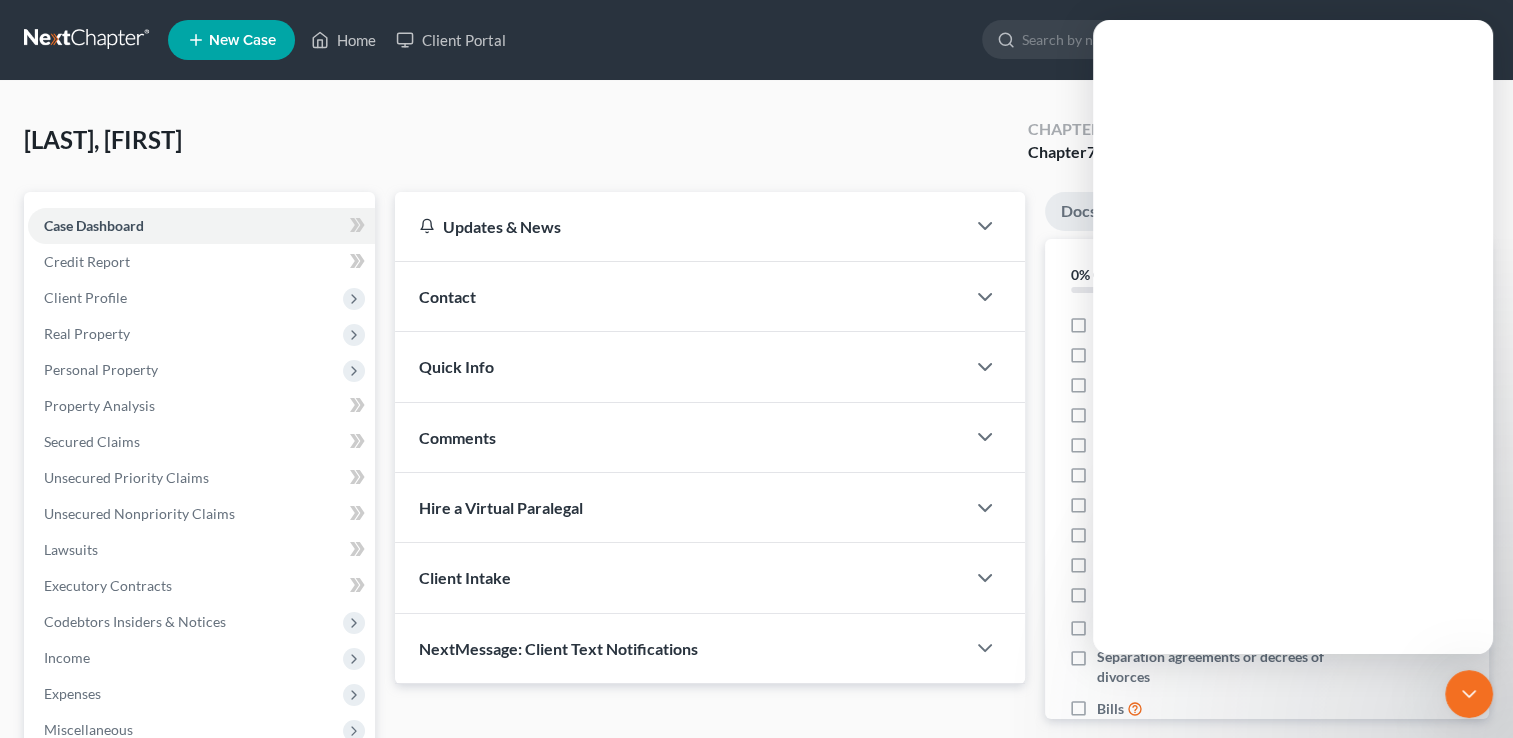 scroll, scrollTop: 0, scrollLeft: 0, axis: both 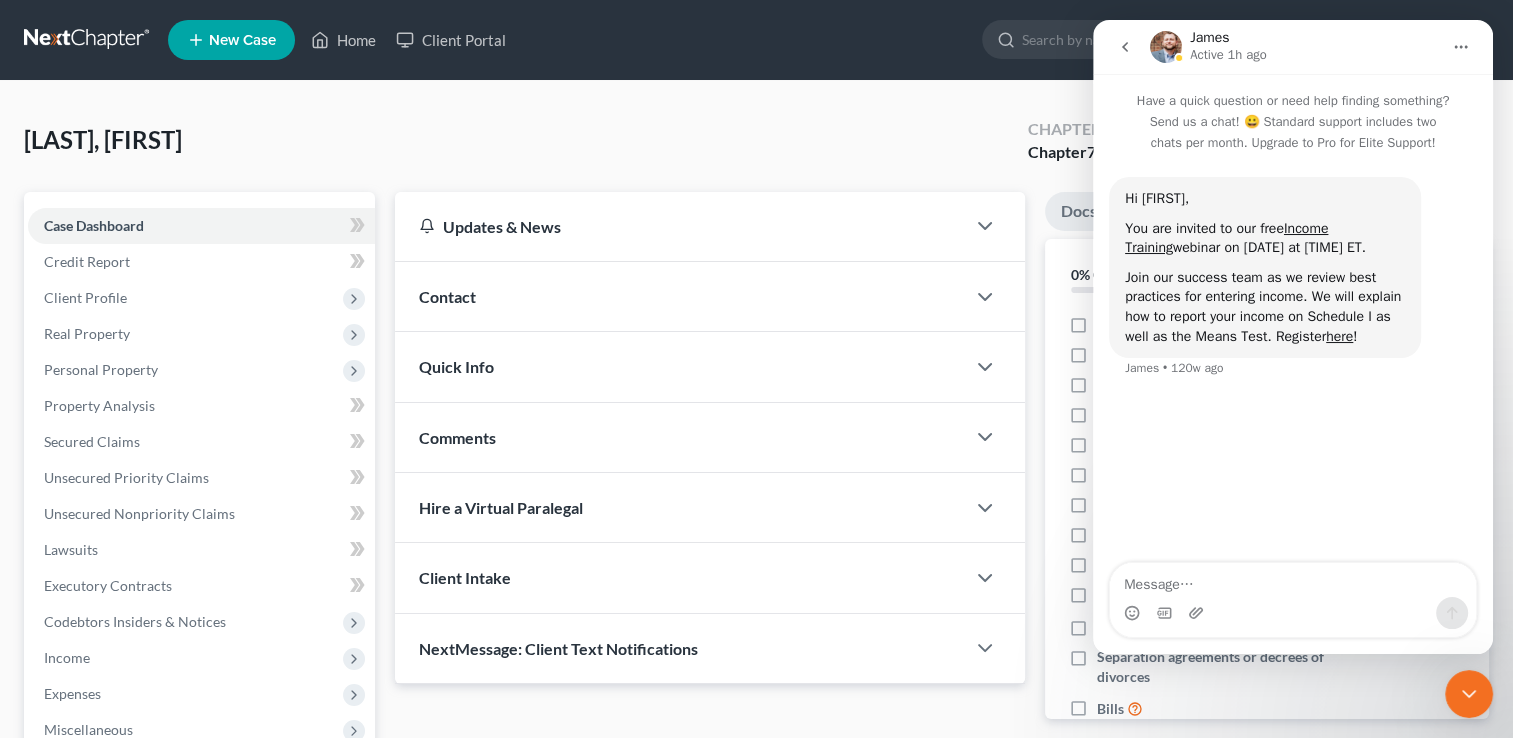 click on "Docs
Tasks
Events
Fees
Timer
0% Completed
Nothing here yet! Credit Counseling Certificate   Pay advices   Tax returns   Bank statements   Titles to motor vehicles   Recorded mortgages and deeds   Life insurance policies   Retirement account statements   [DOCUMENT_TYPE] & [DOCUMENT_TYPE] card   Income Documents   Appraisal reports   Separation agreements or decrees of divorces   Bills
Hide Completed Tasks
Initial consultation Receive documents Follow up appointment Review petition Signing appointment File petition Email pay stubs to trustee Calendar 341 Hearing and send notice to debtor(s) Send notice of Bankruptcy to parties File post petition counseling course (Form 23) File reaffirmation agreements Send Notice of Discharge to debtor(s) Close file
Hide Past Events
Nothing here yet!
0h 0m Total Time Tracked Time Tracking hasn't started yet...
Time Tracker Pro Plus or Whoa plan  to add this feature!" at bounding box center [1267, 536] 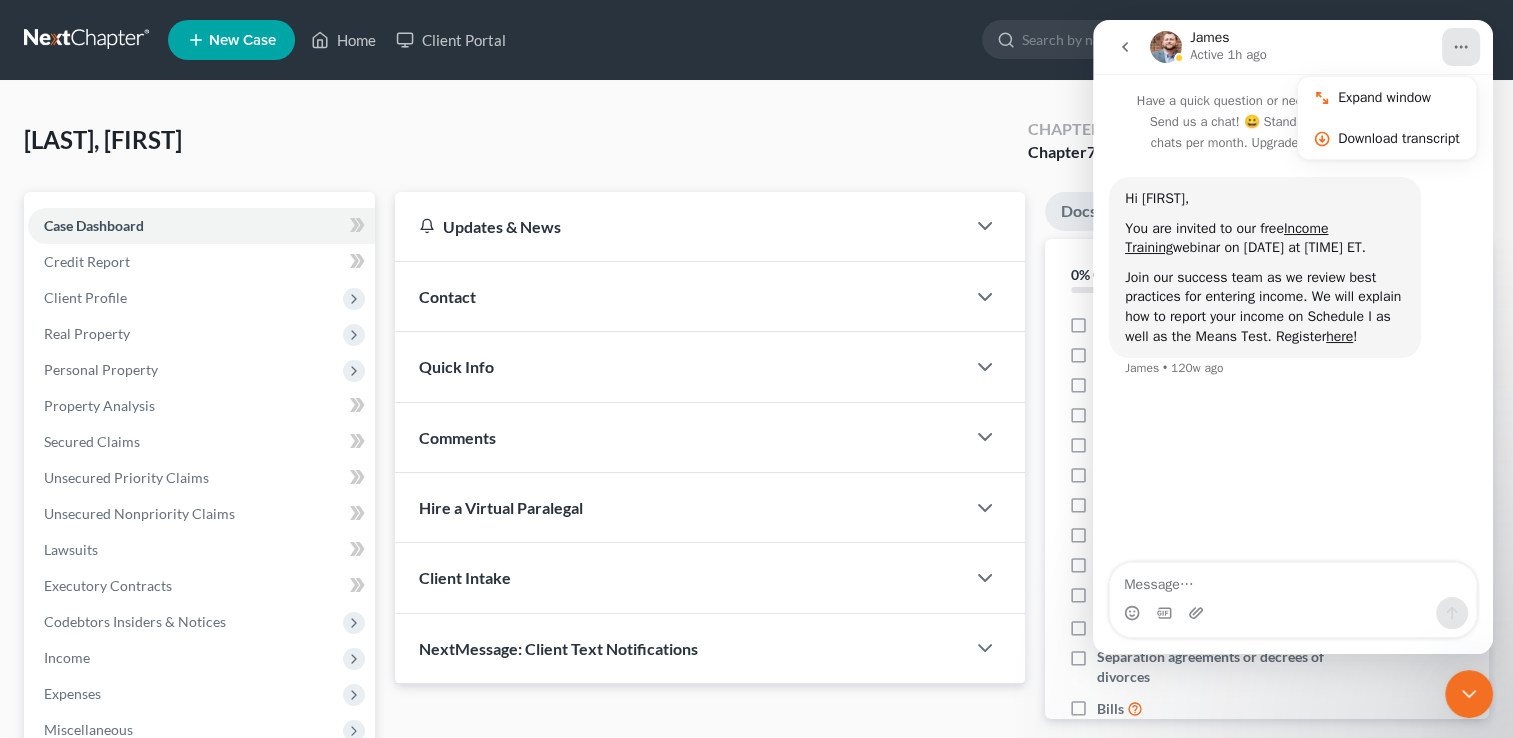 click on "[LAST], [FIRST] Upgraded Chapter Chapter  7 Status Lead District KYEB Preview" at bounding box center [756, 148] 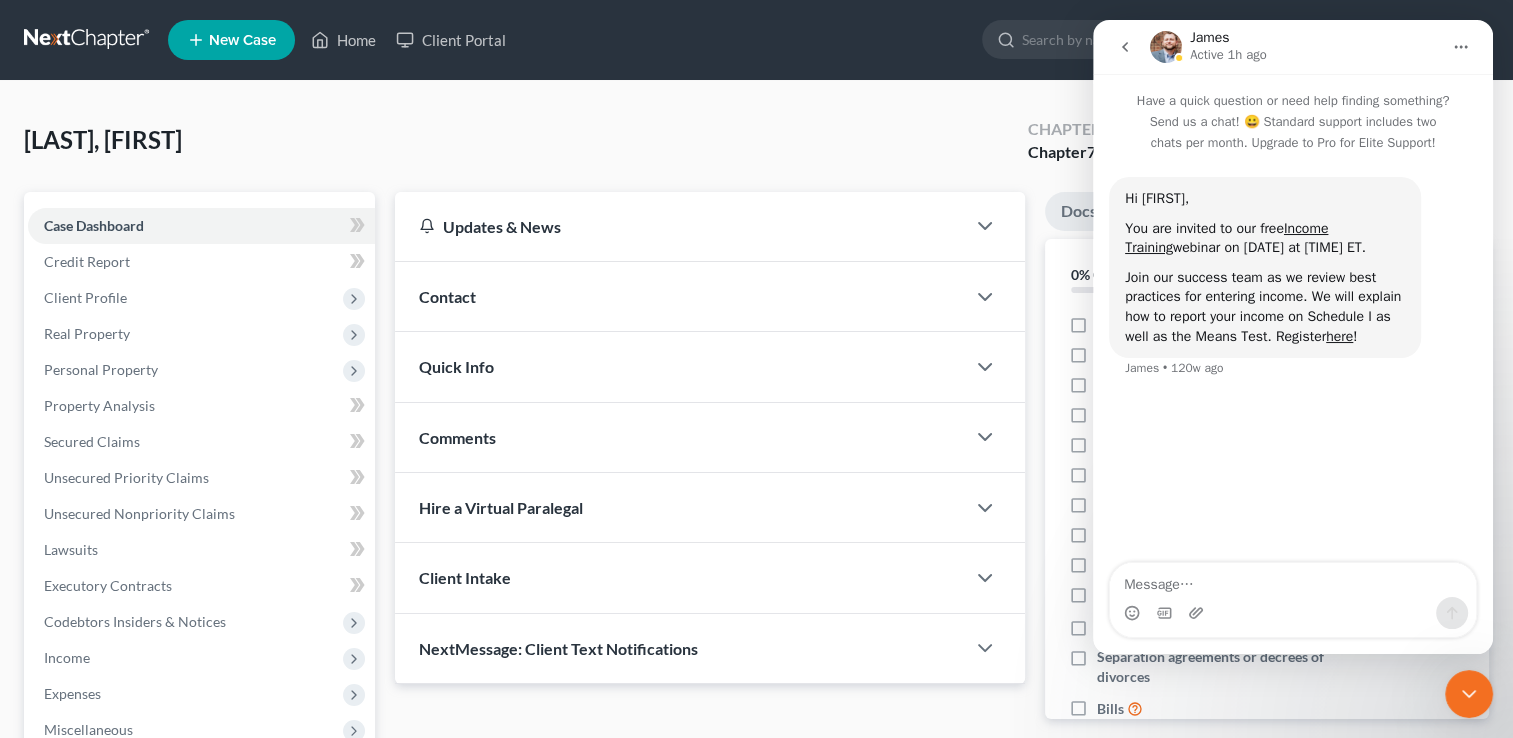 click 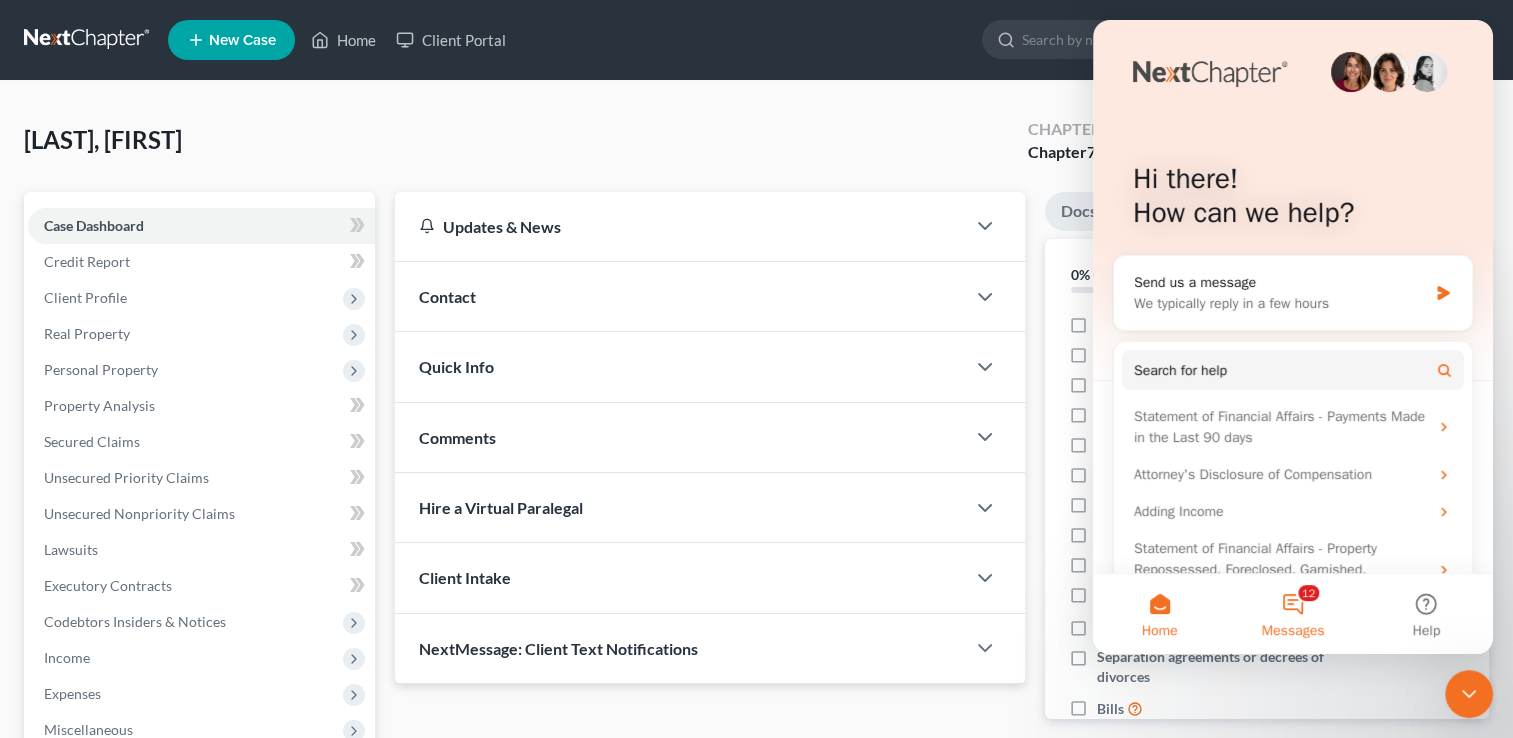 click on "12 Messages" at bounding box center (1292, 614) 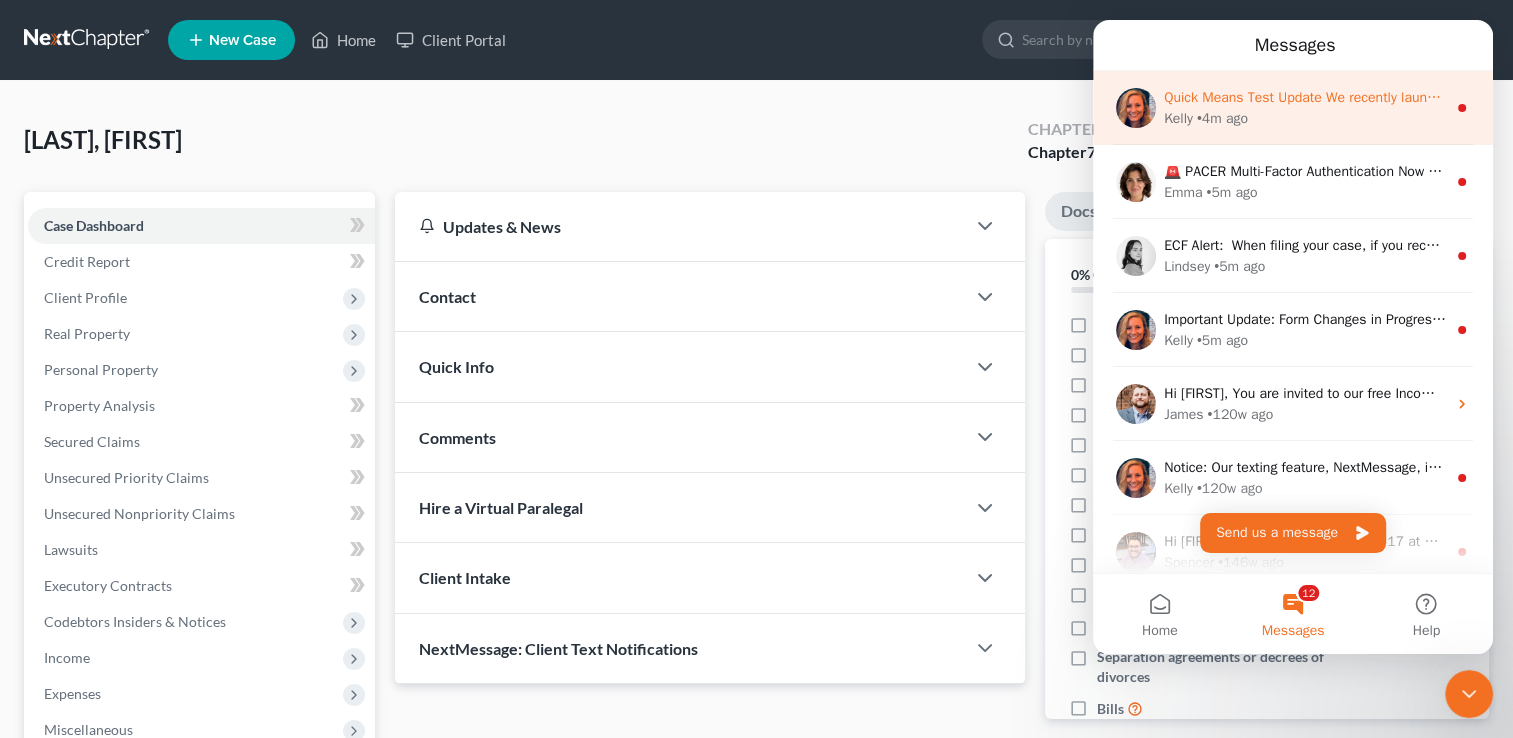 click on "[FIRST] •  4m ago" at bounding box center [1305, 118] 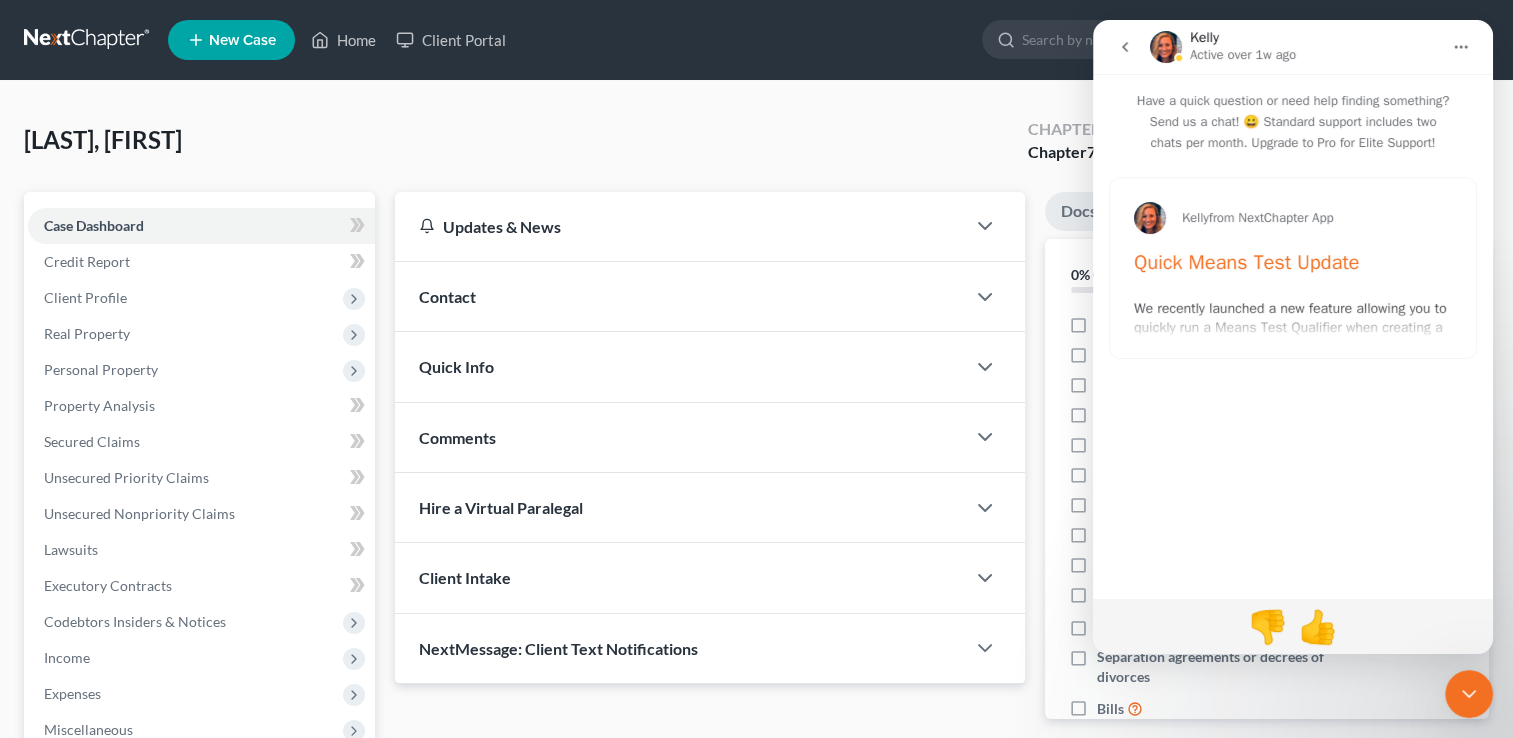 click on "[FIRST] from NextChapter App Quick Means Test Update We recently launched a new feature allowing you to quickly run a Means Test Qualifier when creating a new case. After feedback and testing, we've fine-tuned the feature to maximize its utility. Now, when starting the Quick Means Test, the Median Family Income will seamlessly adjust to the amount applicable for a single person in the chosen state and it updates automatically when you adjust the household family size. ​ Here's an article to show you more:  Quick Means Test Have you had a chance to explore this feature? Share your thoughts with us – we'd love to hear your feedback!" at bounding box center [1293, 367] 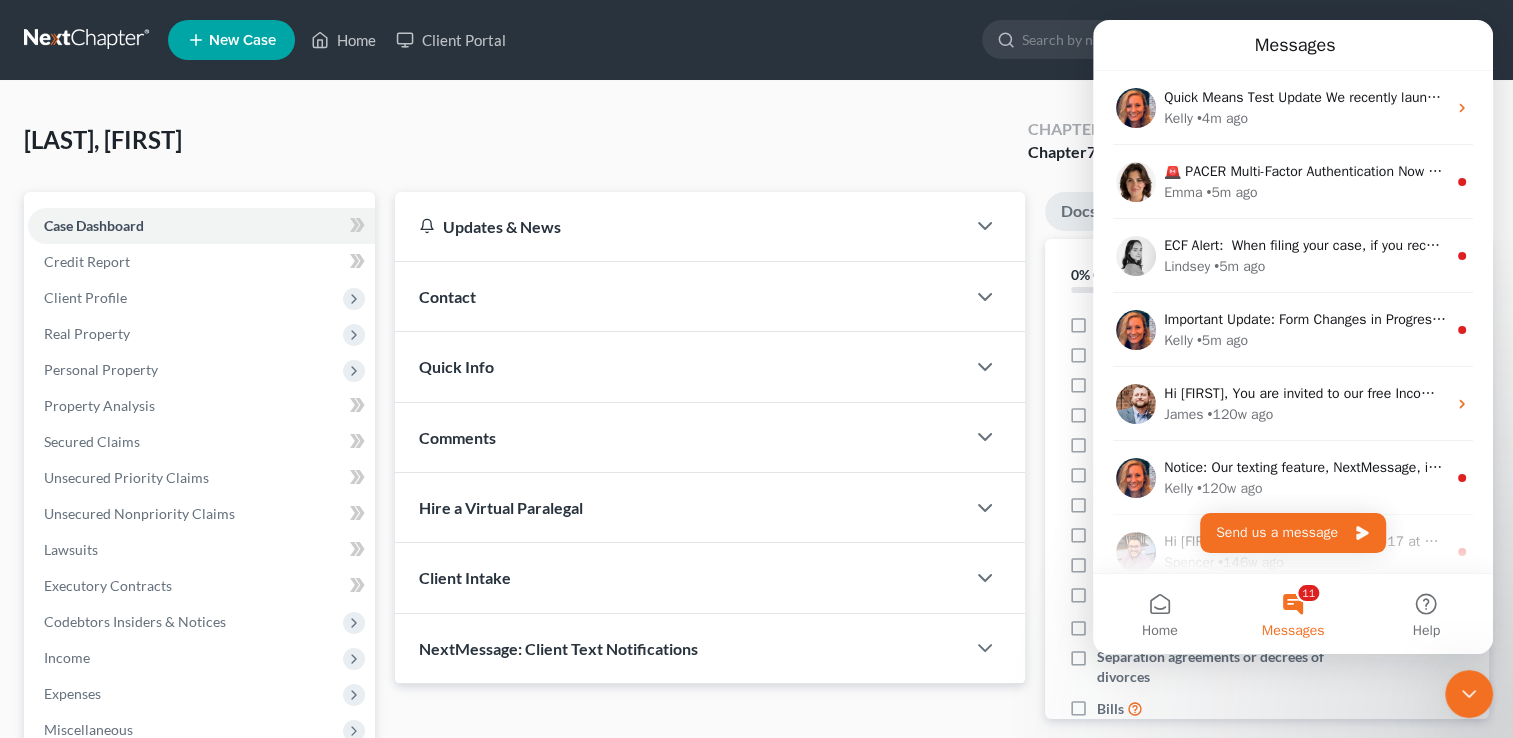 click on "Updates ​& News × Kentucky Eastern District Notes: Take a look at NextChapter's  District Notes  to see all available forms, plans, and filing options for your court as well as any updates that are coming soon!
Need Help Preparing and Filing this Case?  Simply click on the “Hire a Virtual Paralegal” option below! Contact
New Contact
Quick Info Status Discharged Discharged ​& Reported Discharge Litigation Dismissal Notice Dismissed Dismissed ​& Litigation Filed Filed / Pre 341 Inactive In Progress Lead Lost Lead Plan Confirmation Plan Failing Possible Post 341 Pre Confirmation Preparing to File Ready to File Ready to Sign Rejected Retained To Review Withdrawn As Counsel Referral Source
Select Word Of Mouth Previous Clients Direct Mail Website Google Search Modern Attorney Other (specify)
IC Date
None
close
Date
Time
chevron_left
August 2025
chevron_right Su" at bounding box center (710, 536) 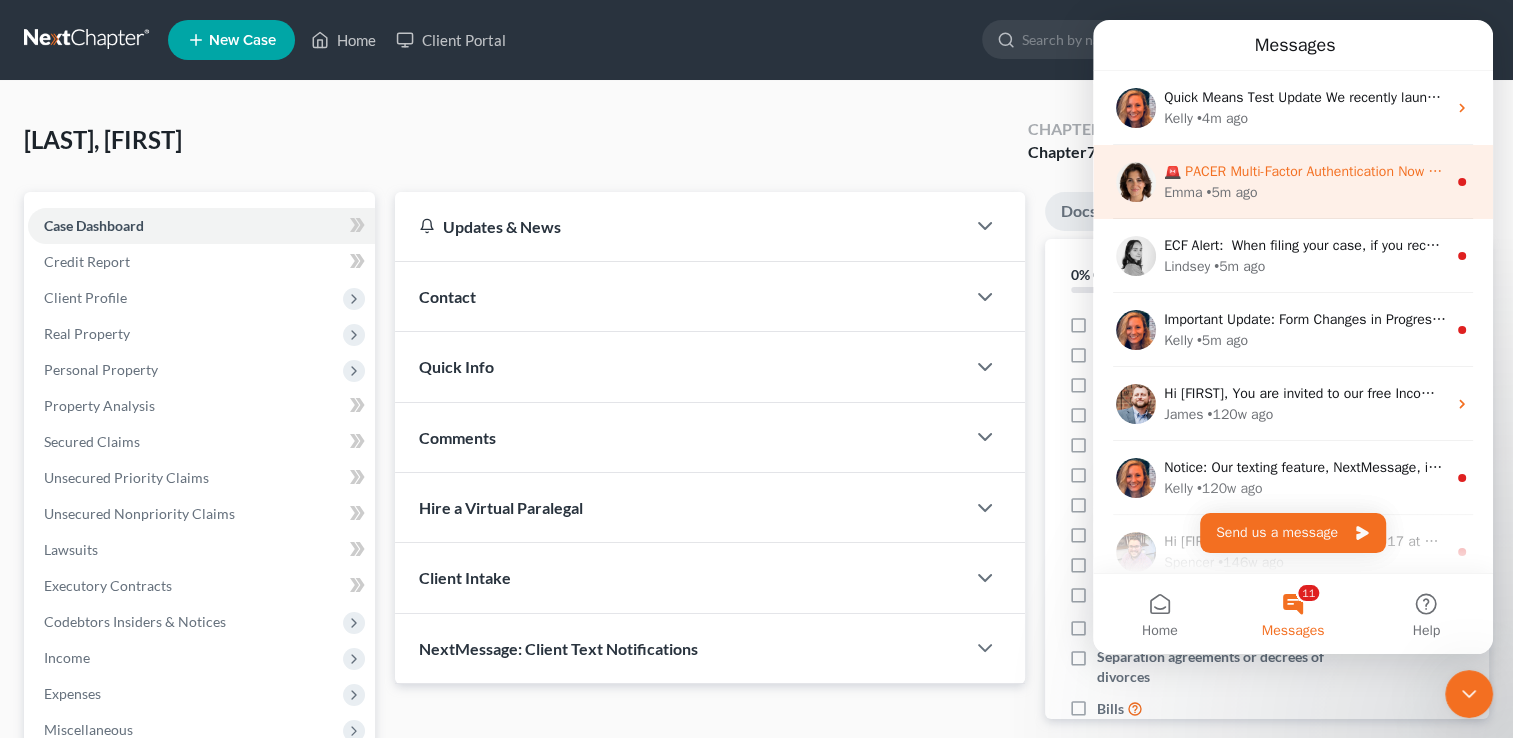 click on "•  5m ago" at bounding box center (1231, 192) 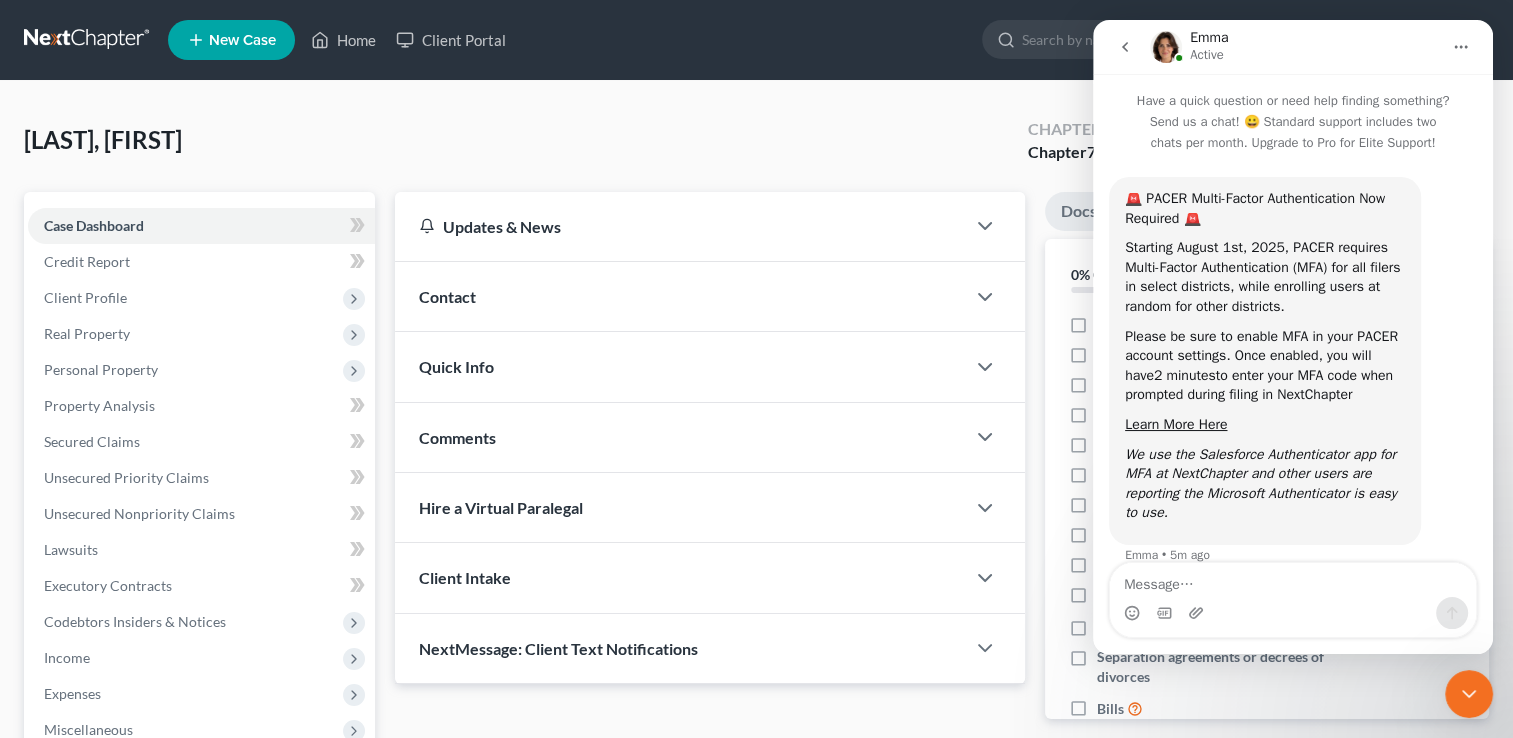 scroll, scrollTop: 23, scrollLeft: 0, axis: vertical 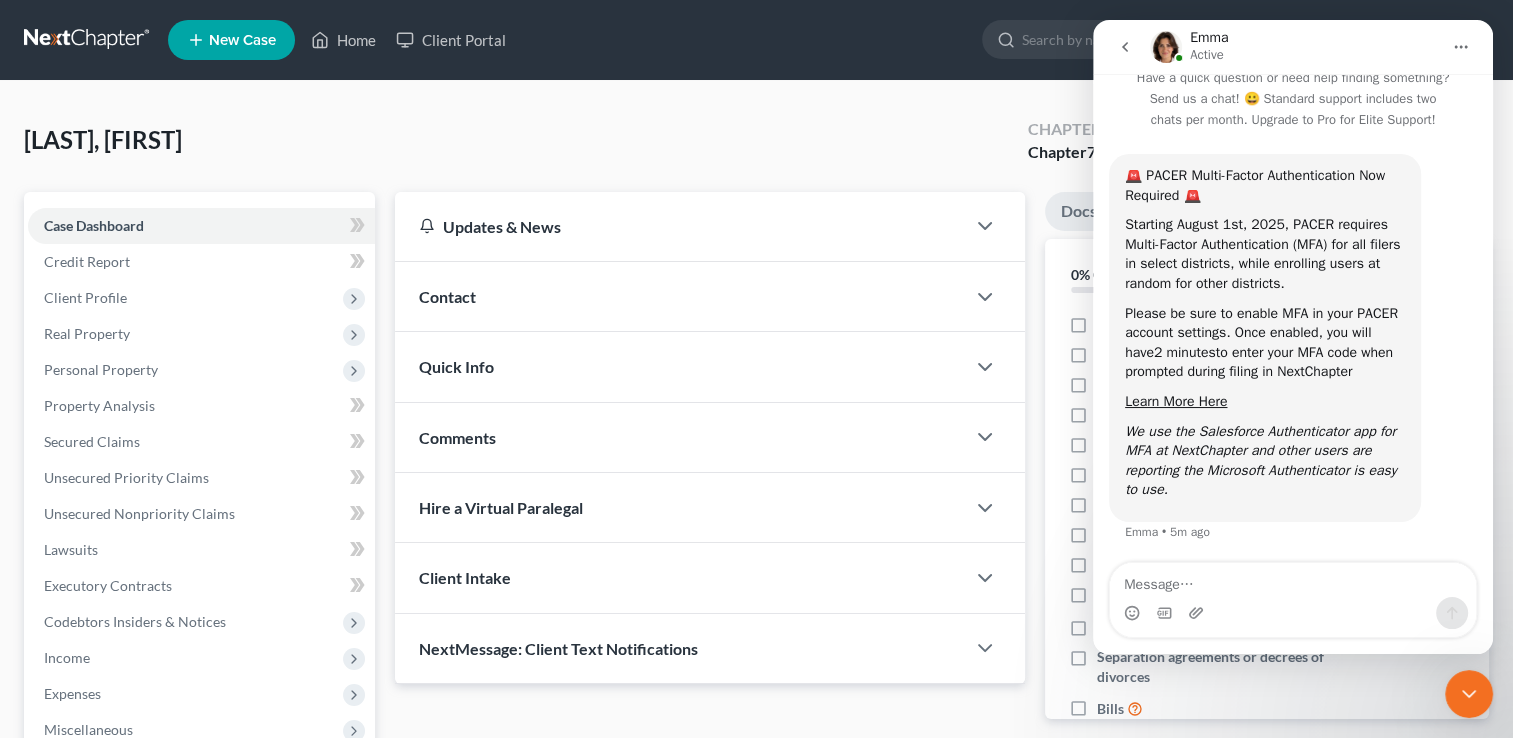 click on "[LAST], [FIRST] Upgraded Chapter Chapter  7 Status Lead District KYEB Preview" at bounding box center [756, 148] 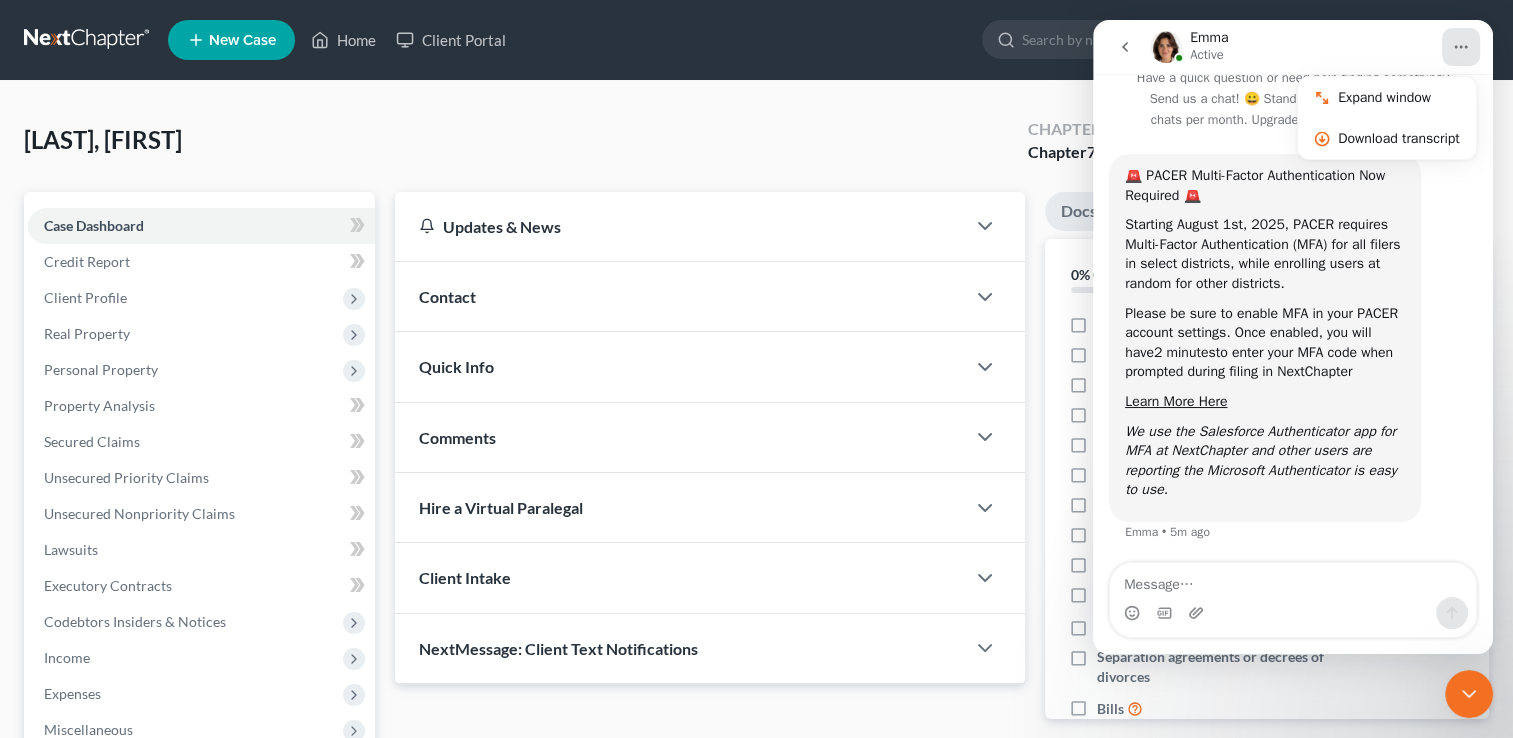 click 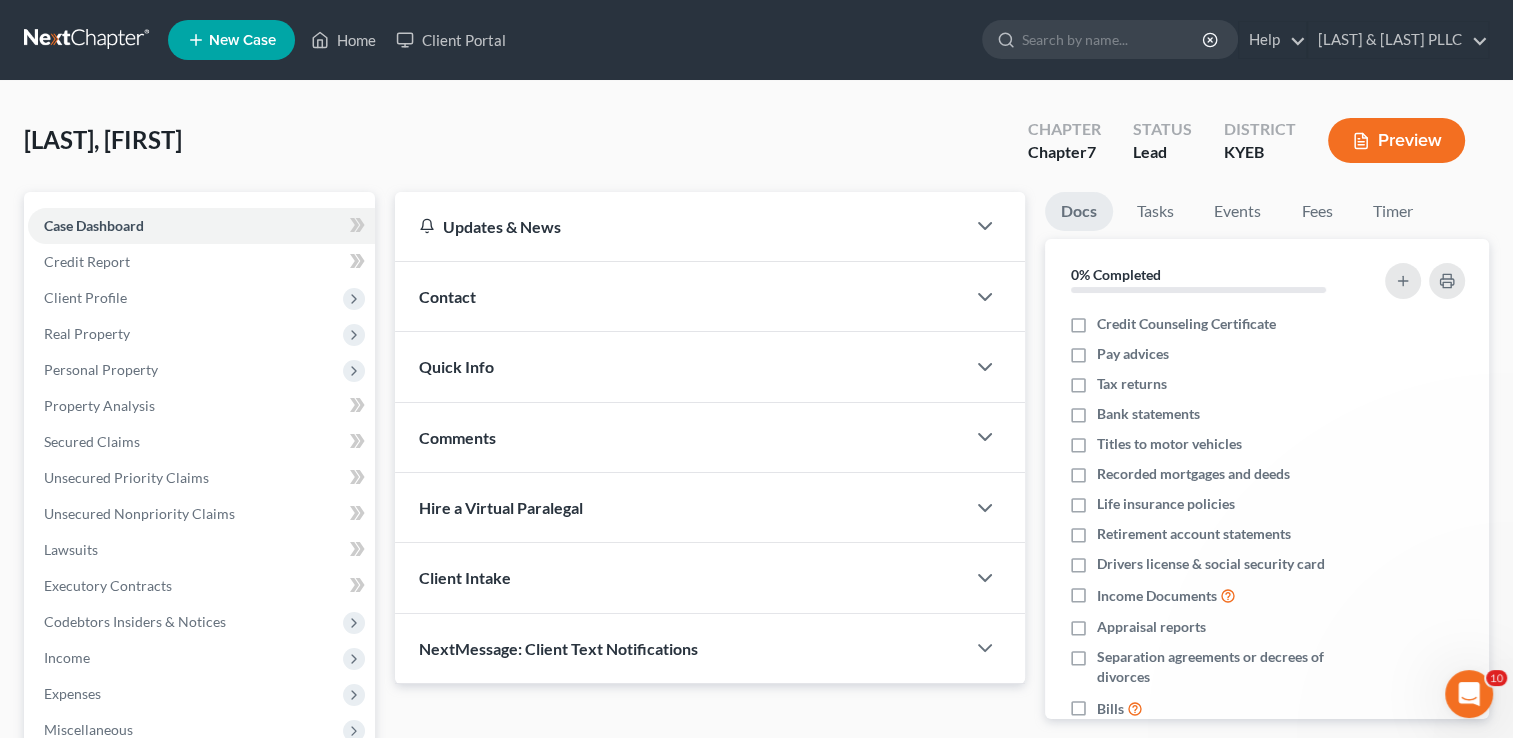 scroll, scrollTop: 0, scrollLeft: 0, axis: both 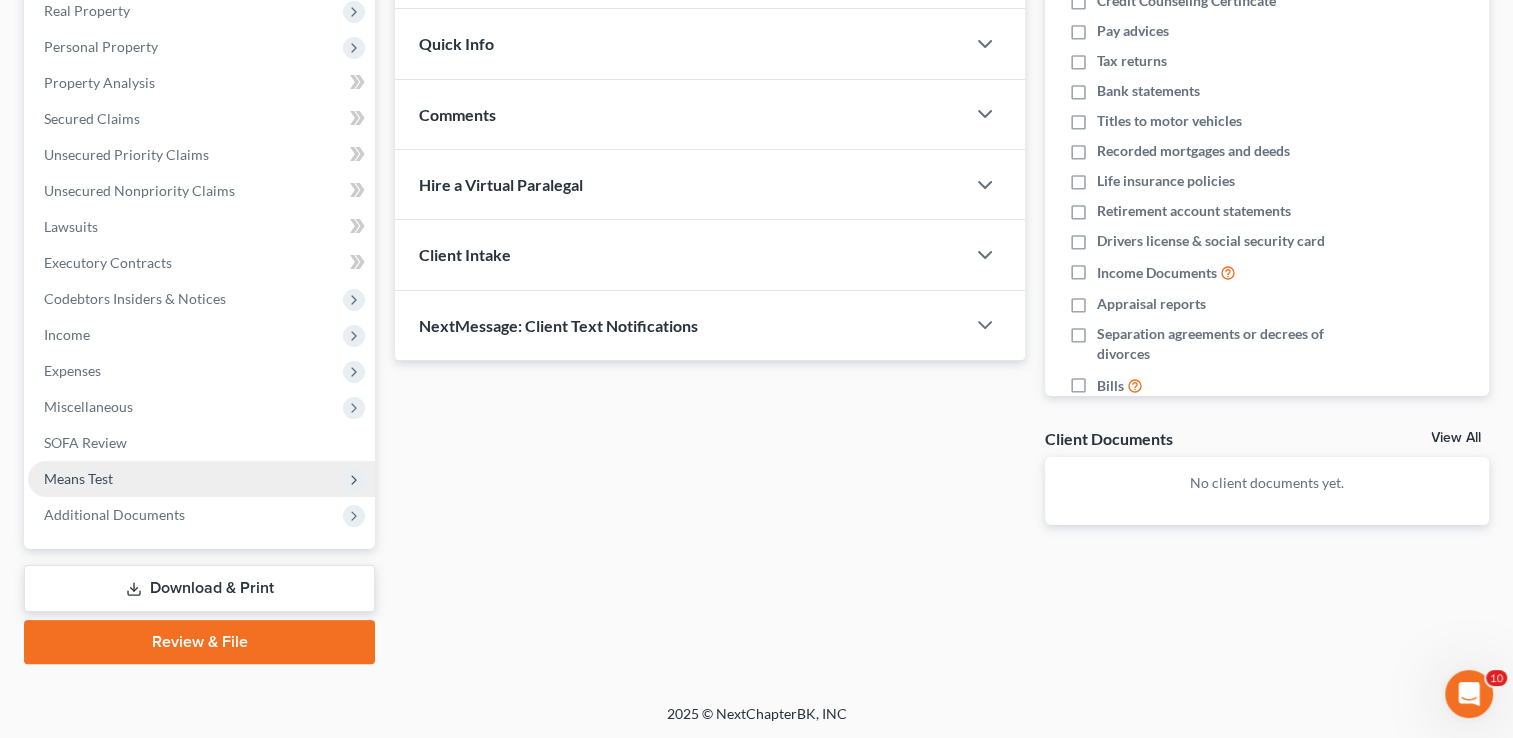 click on "Means Test" at bounding box center (201, 479) 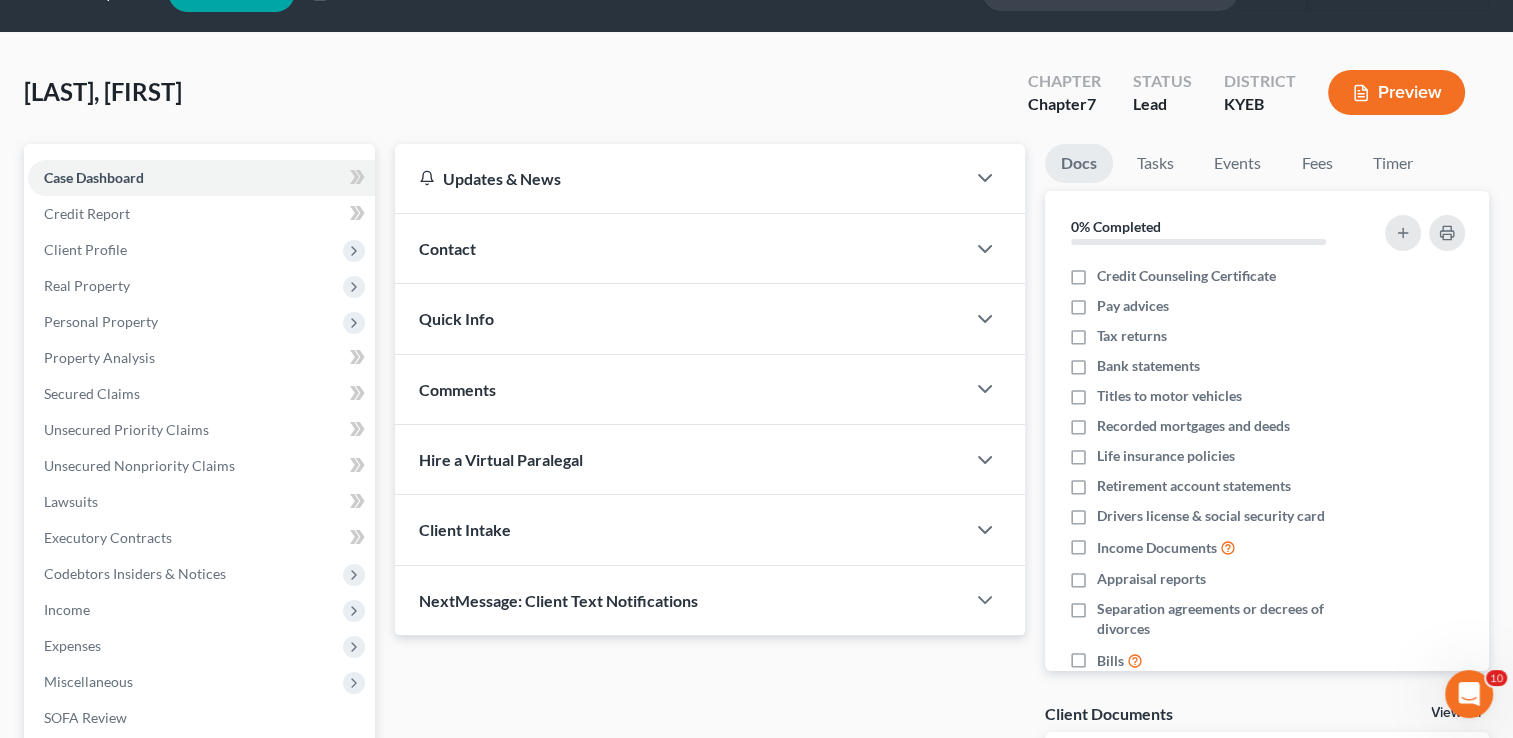 scroll, scrollTop: 0, scrollLeft: 0, axis: both 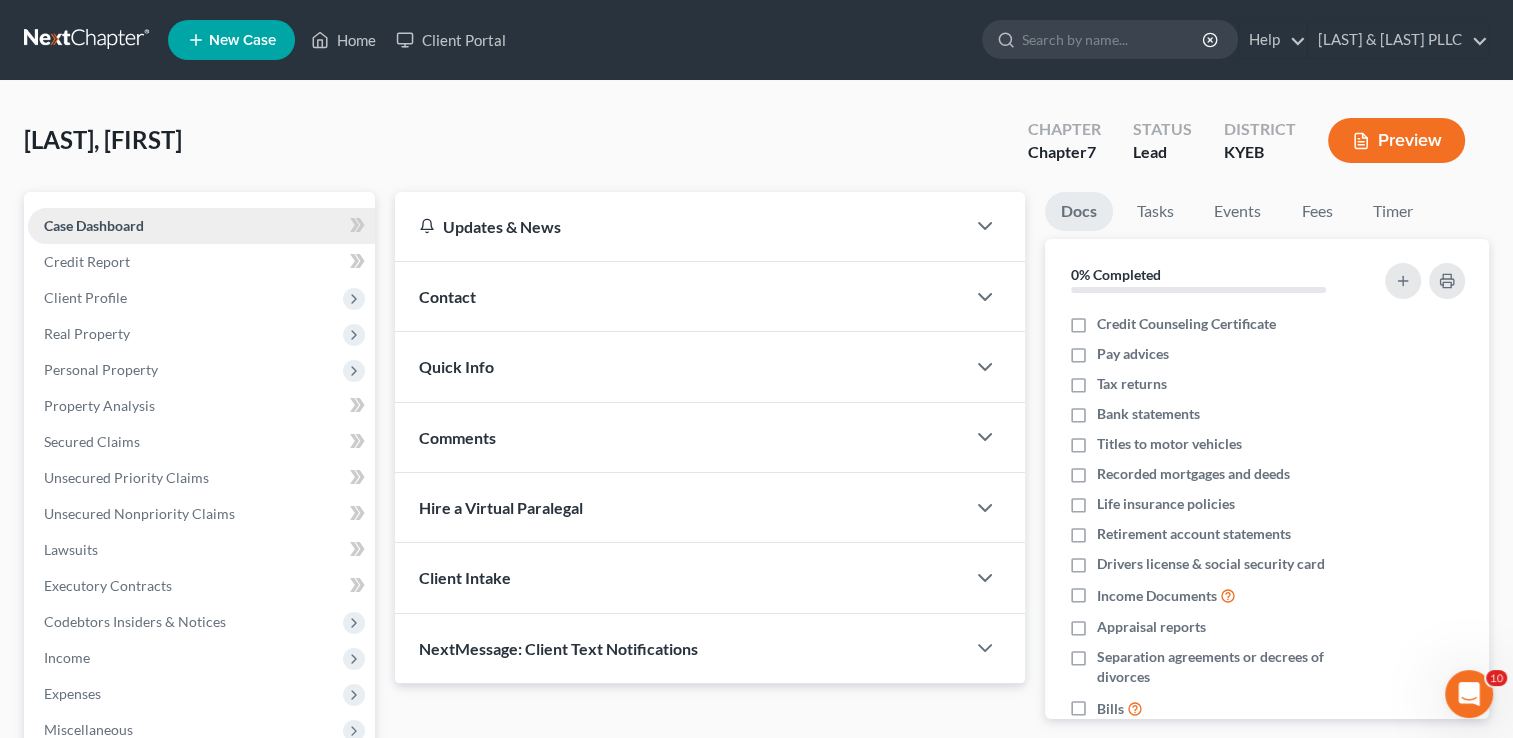 click on "Case Dashboard" at bounding box center [94, 225] 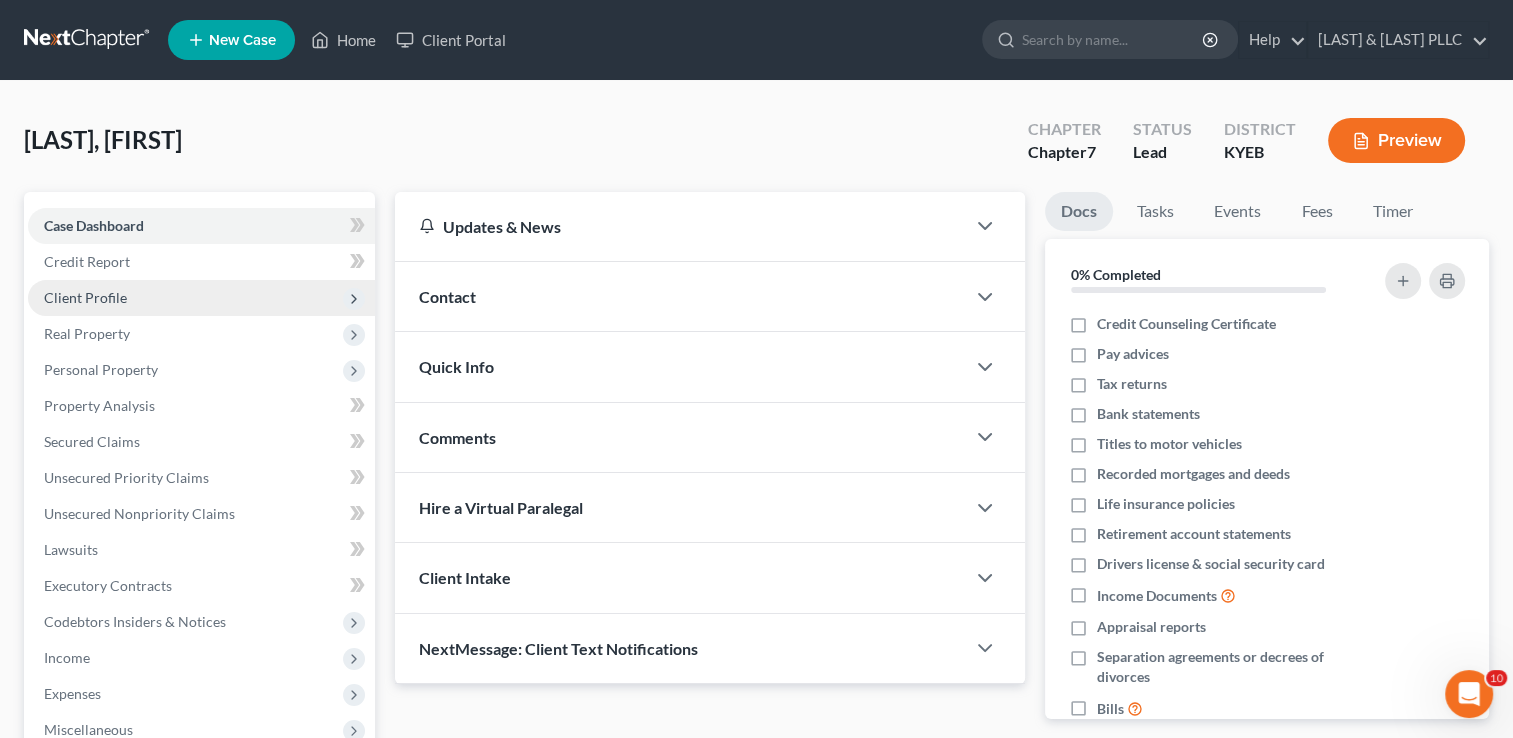 click on "Client Profile" at bounding box center [201, 298] 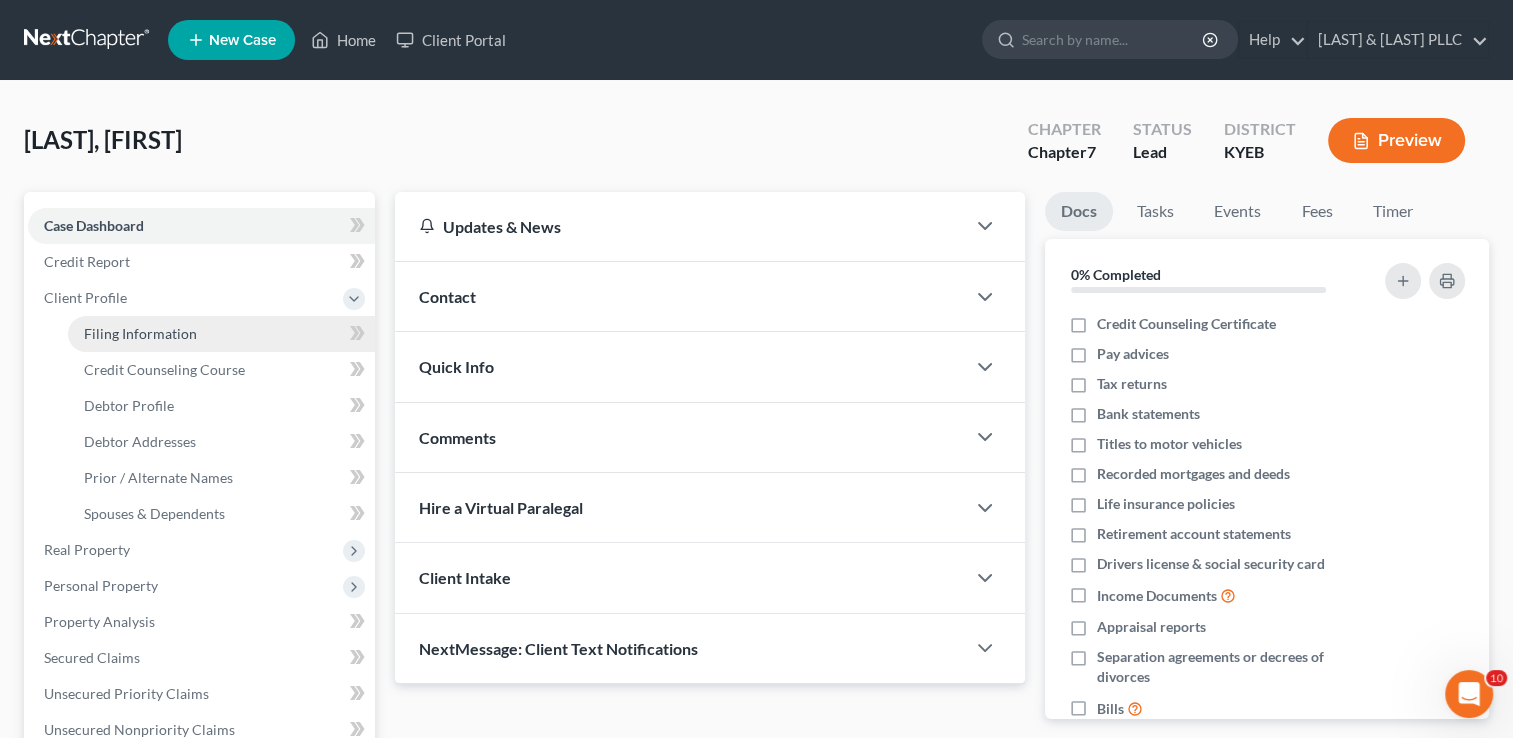 click on "Filing Information" at bounding box center (140, 333) 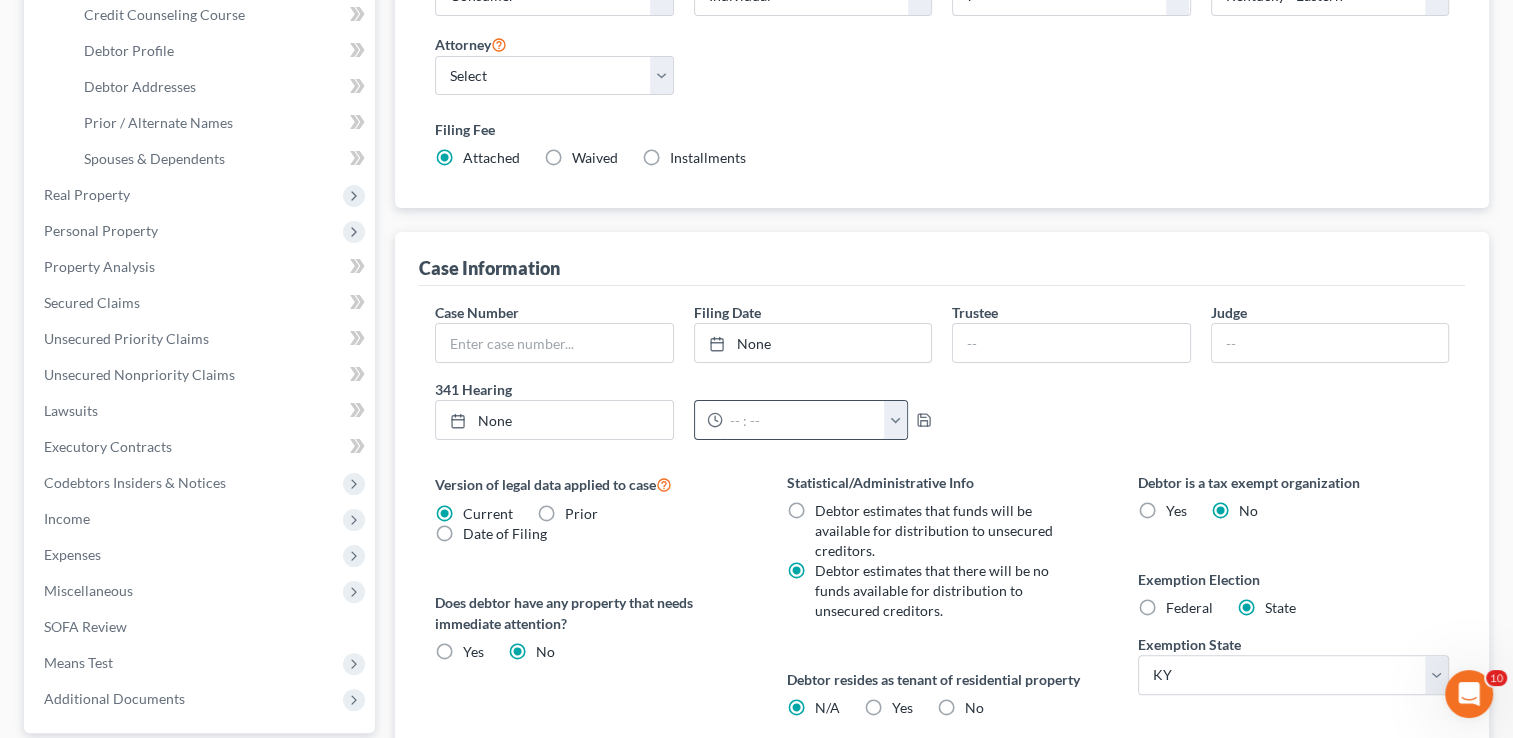 scroll, scrollTop: 400, scrollLeft: 0, axis: vertical 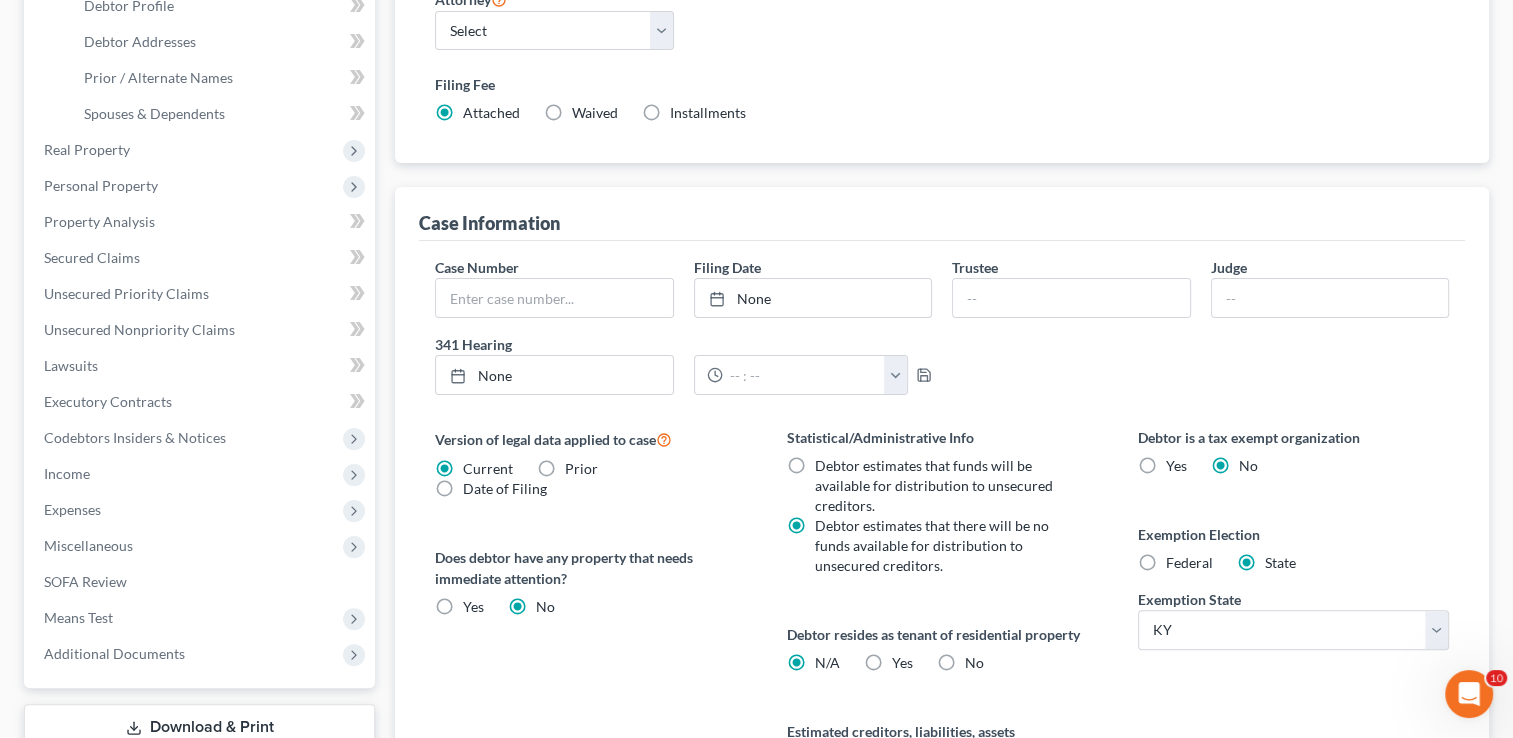 click on "Federal" at bounding box center (1189, 563) 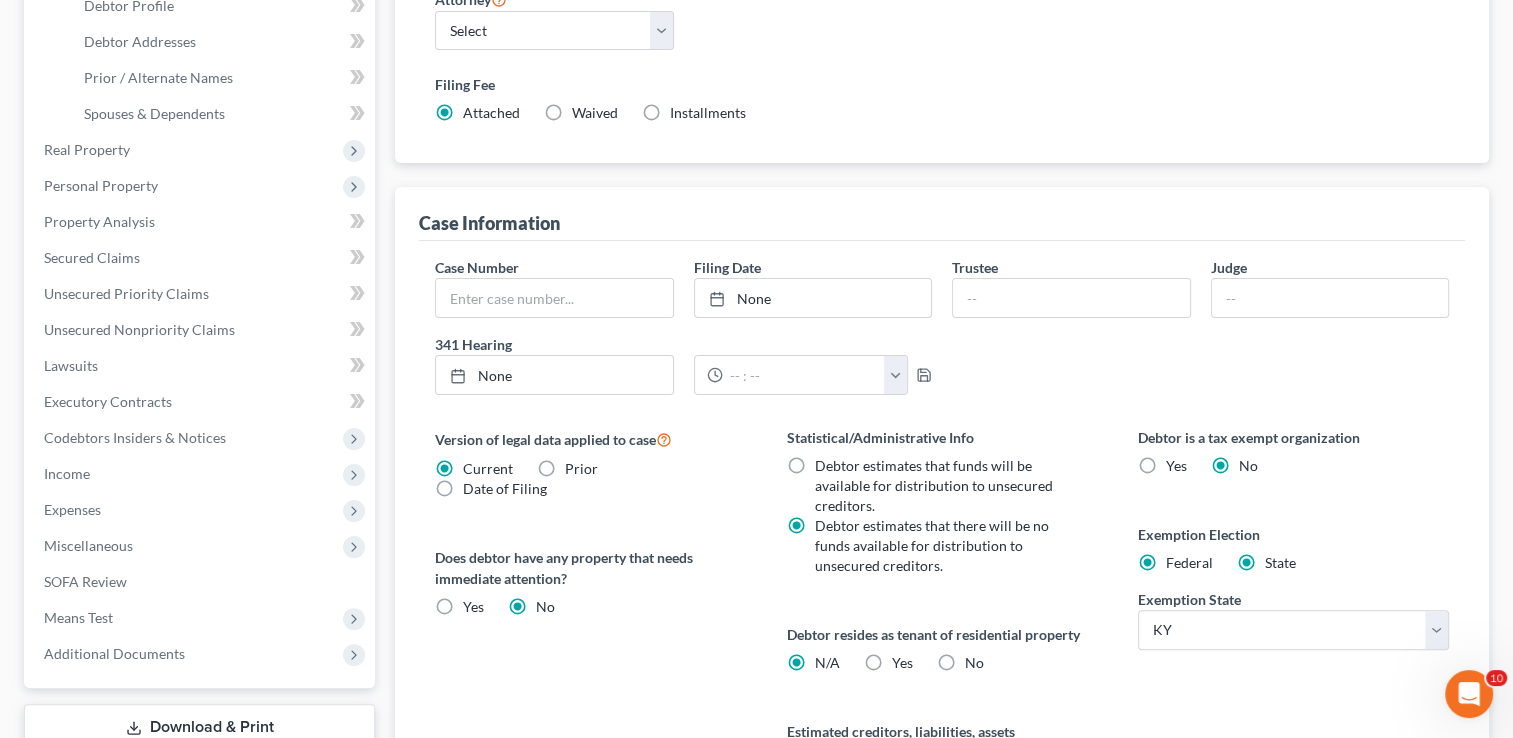 radio on "false" 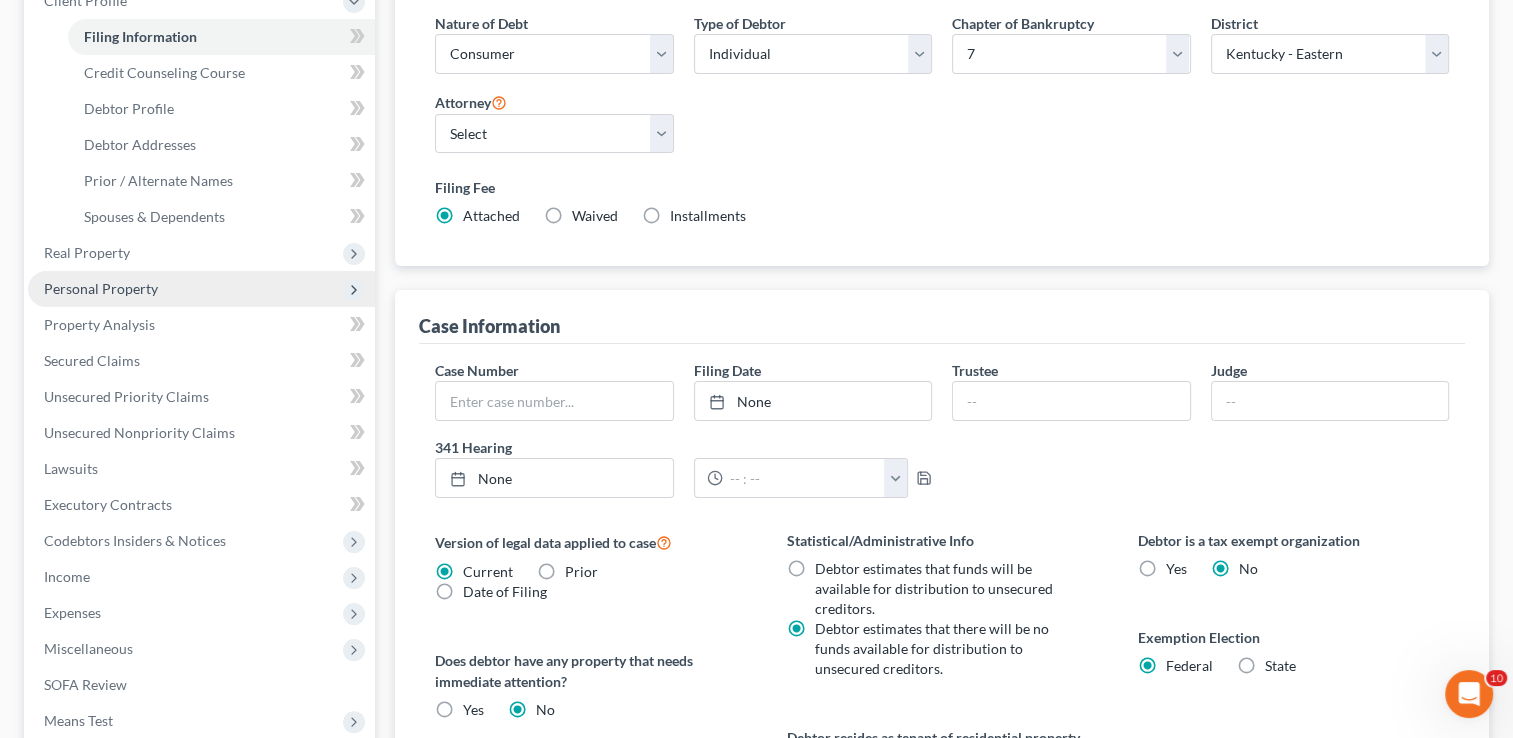 scroll, scrollTop: 100, scrollLeft: 0, axis: vertical 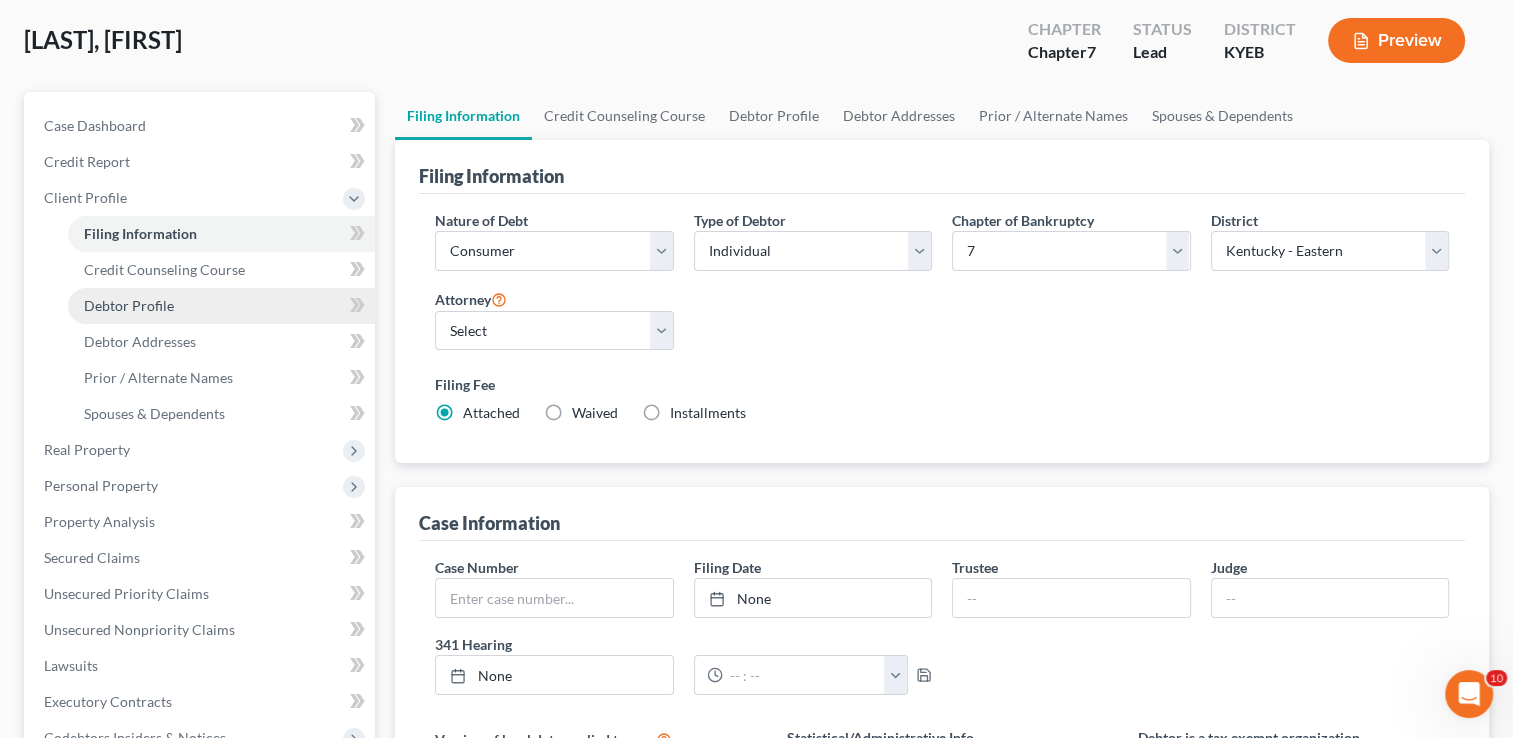 click on "Debtor Profile" at bounding box center [129, 305] 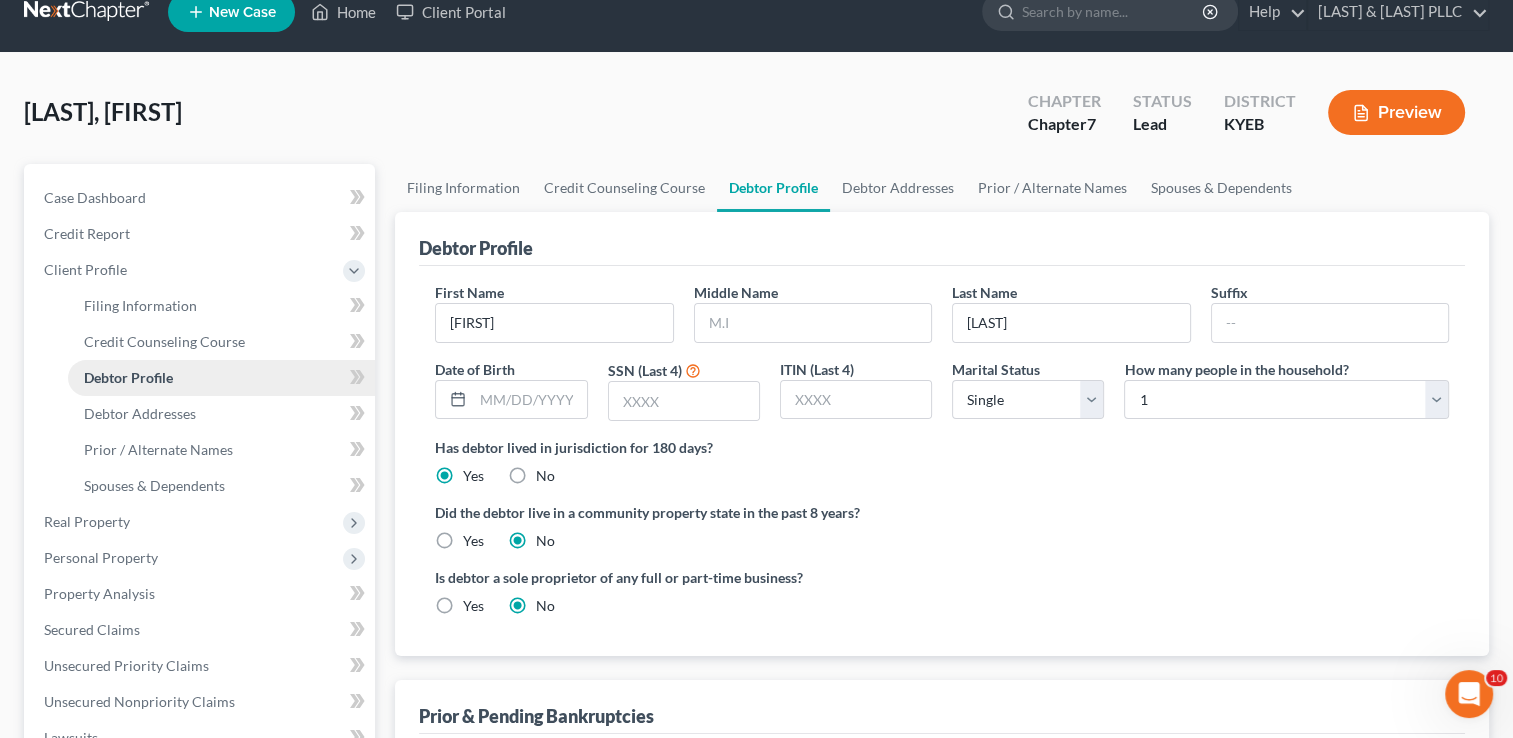 scroll, scrollTop: 0, scrollLeft: 0, axis: both 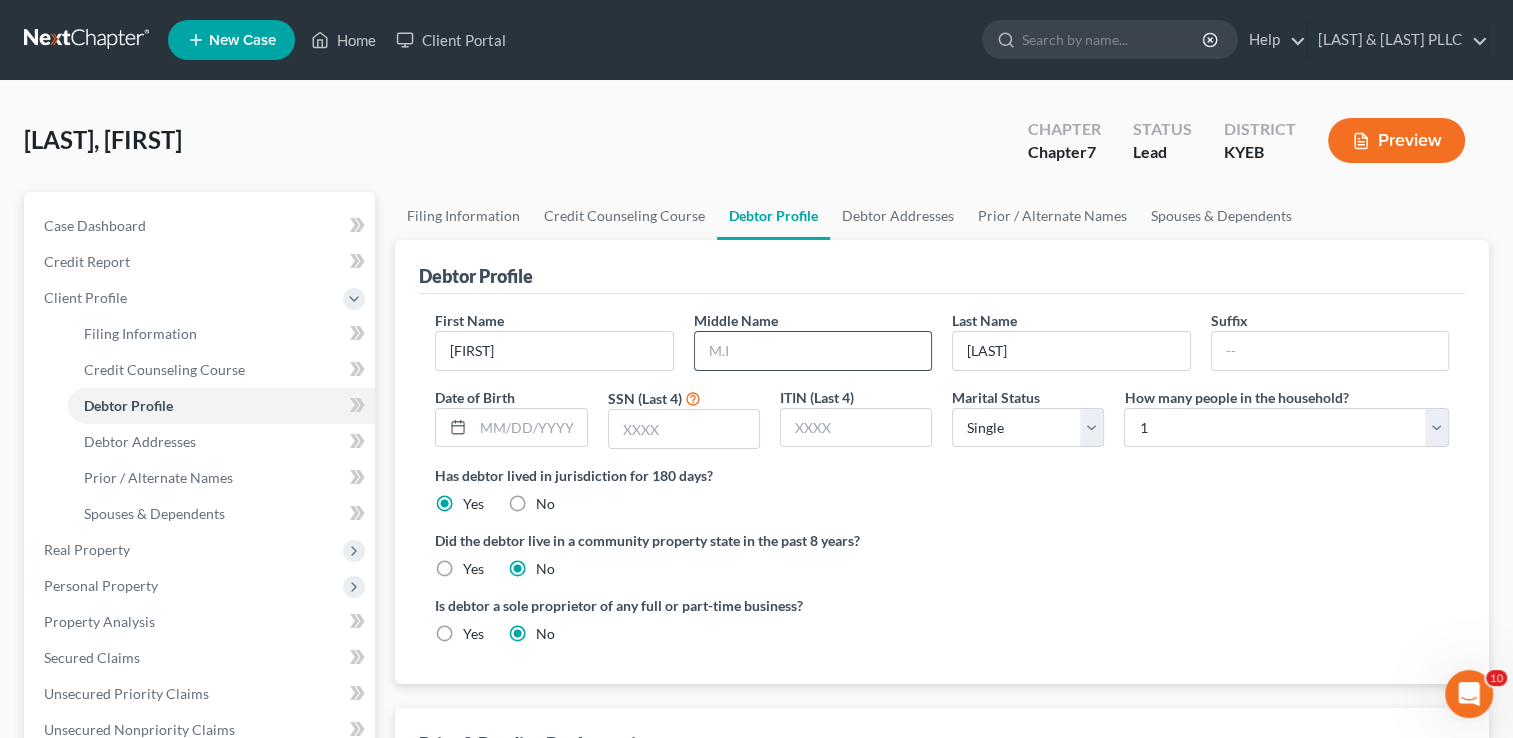 click at bounding box center [813, 351] 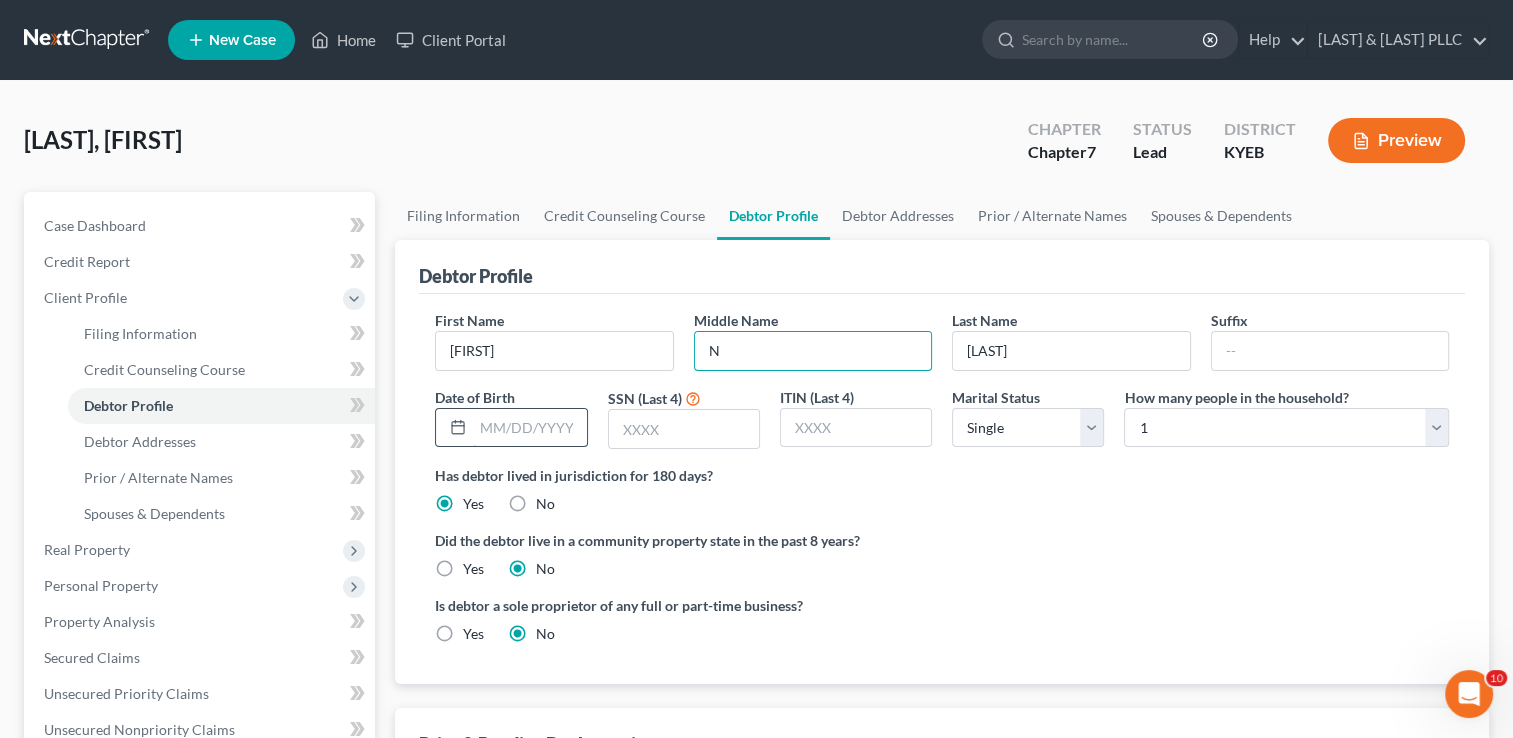type on "N" 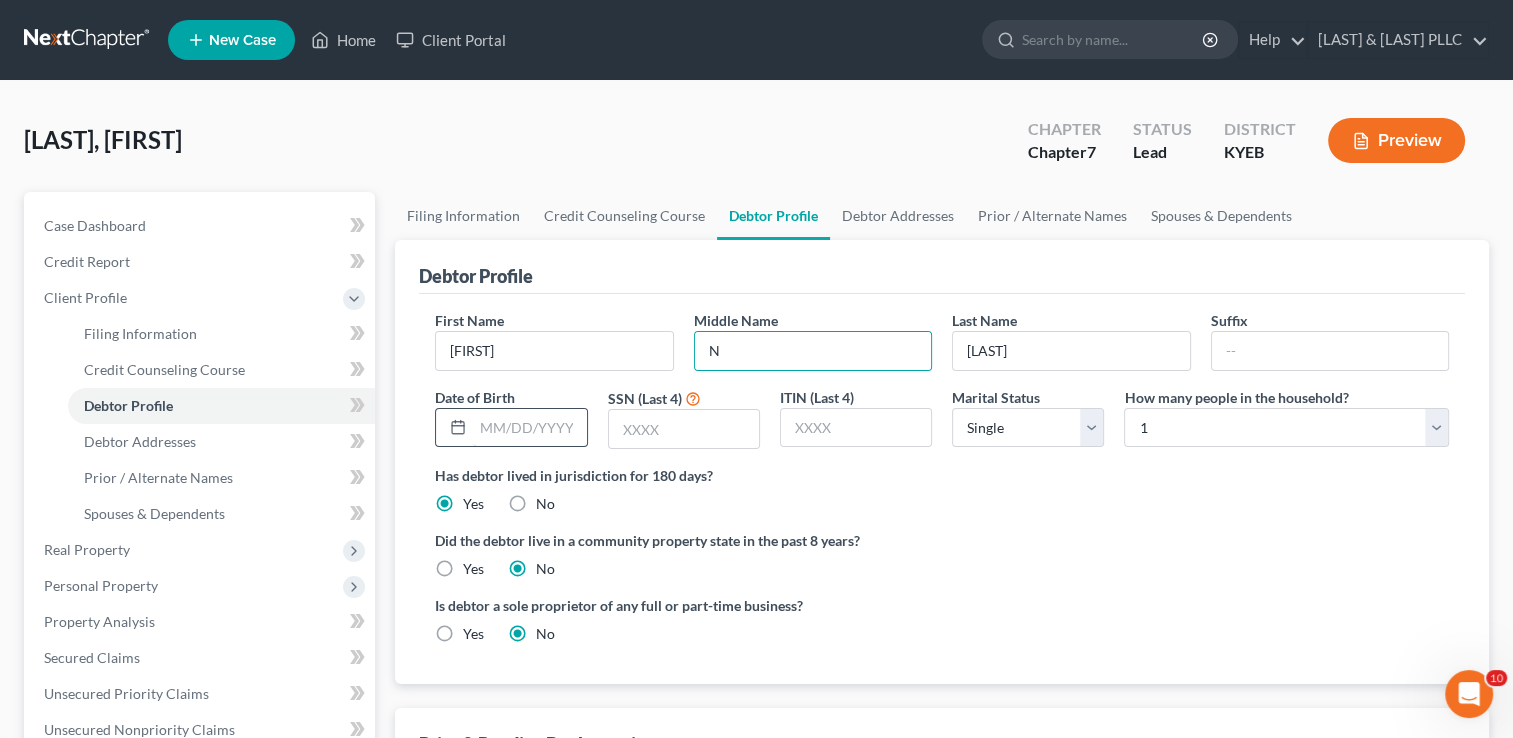 click at bounding box center (529, 428) 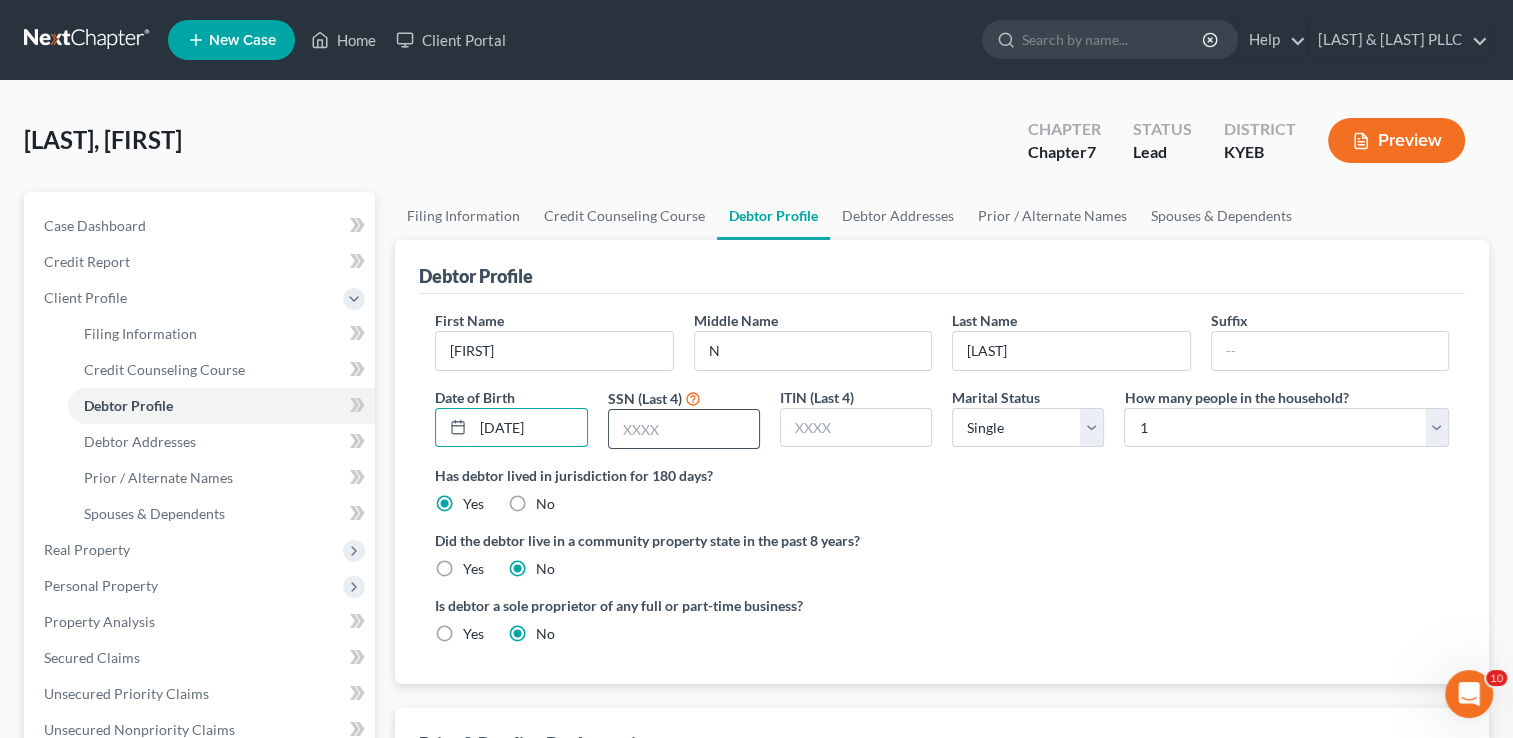 type on "[DATE]" 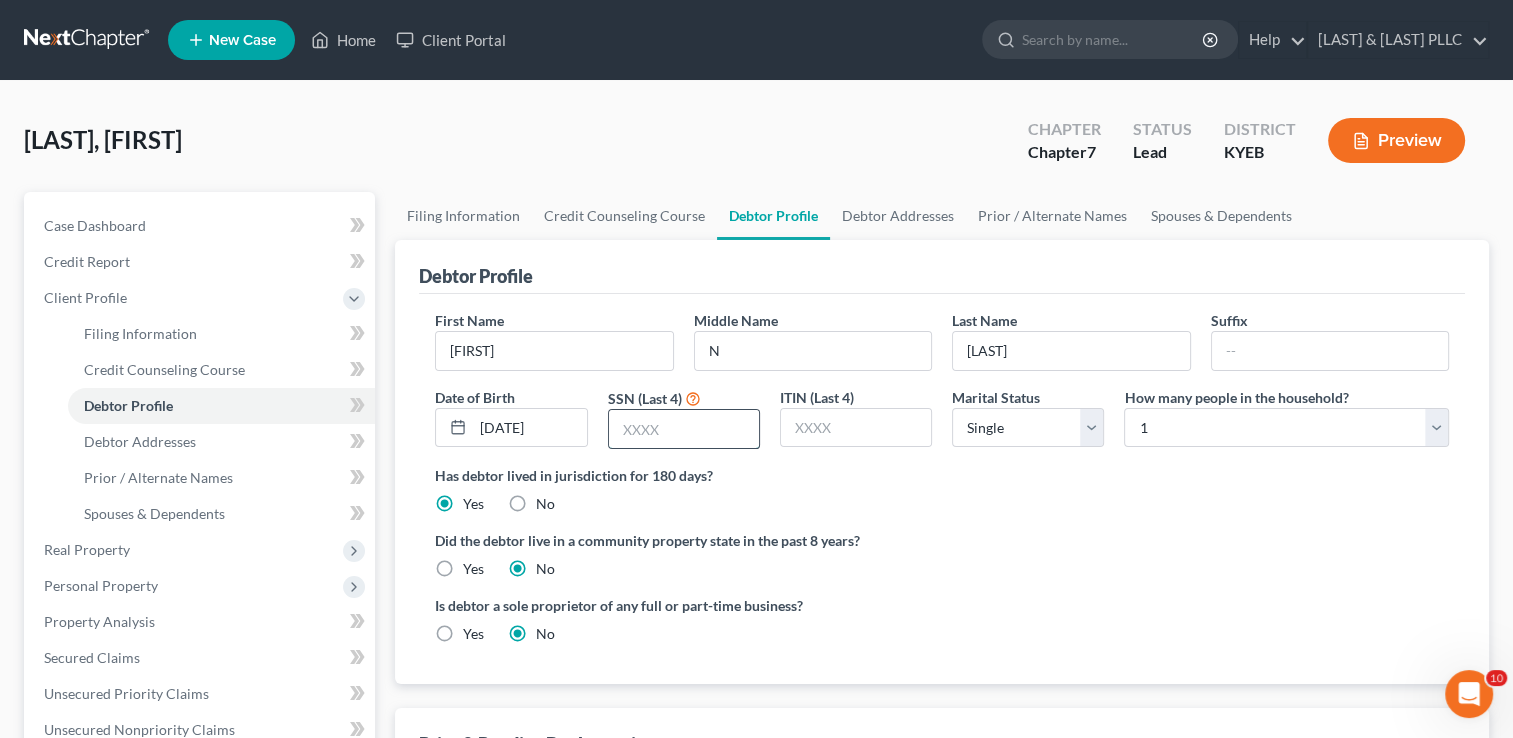 click at bounding box center [684, 429] 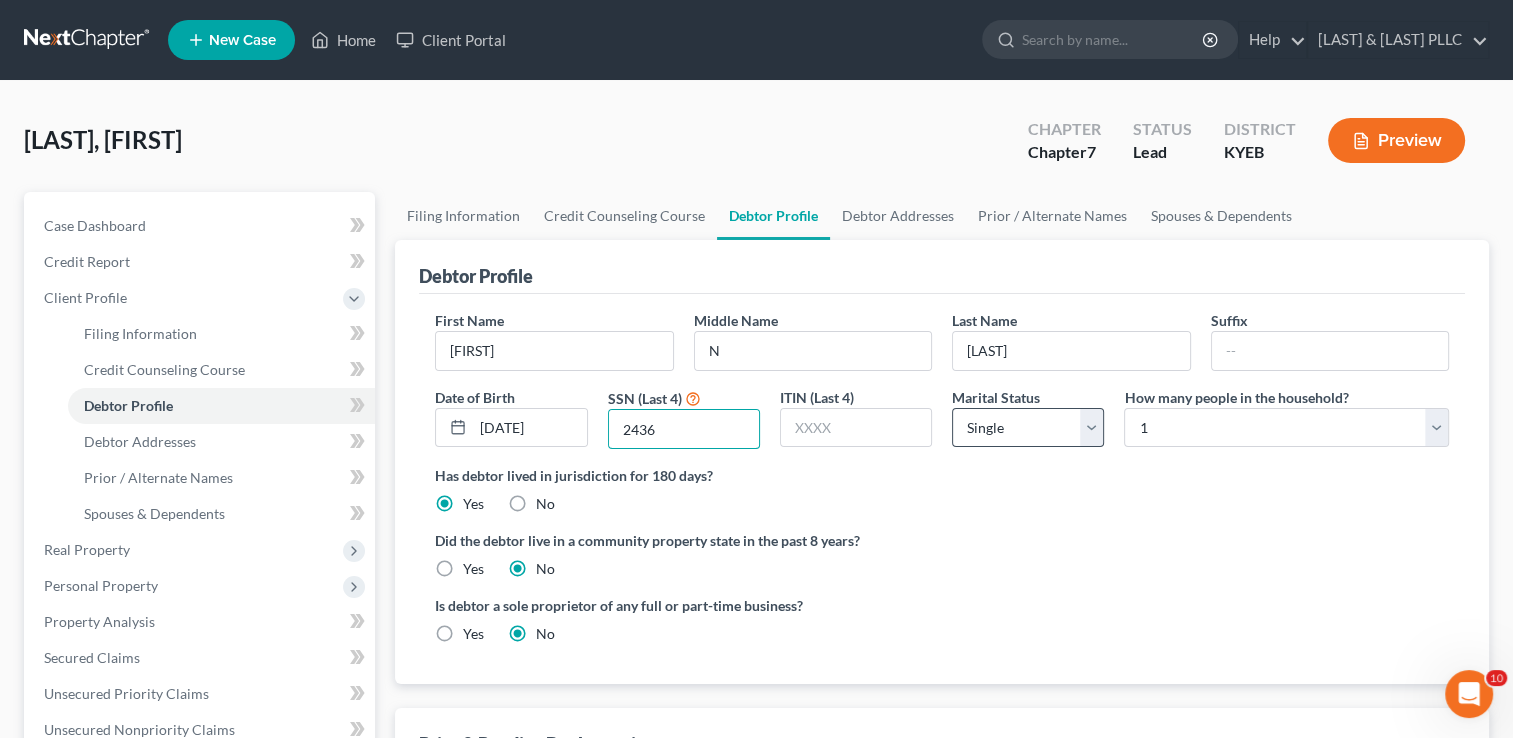 type on "2436" 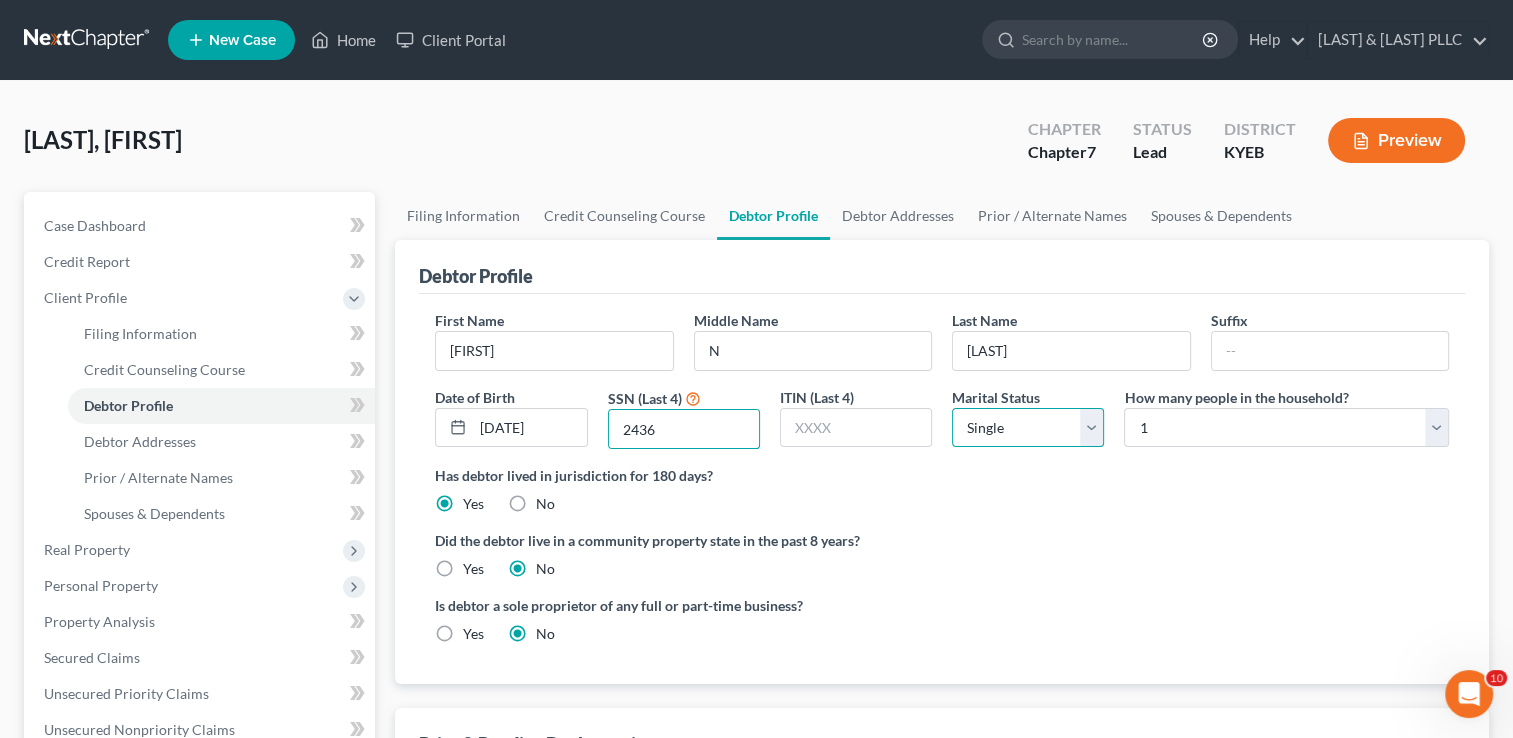 click on "Select Single Married Separated Divorced Widowed" at bounding box center [1028, 428] 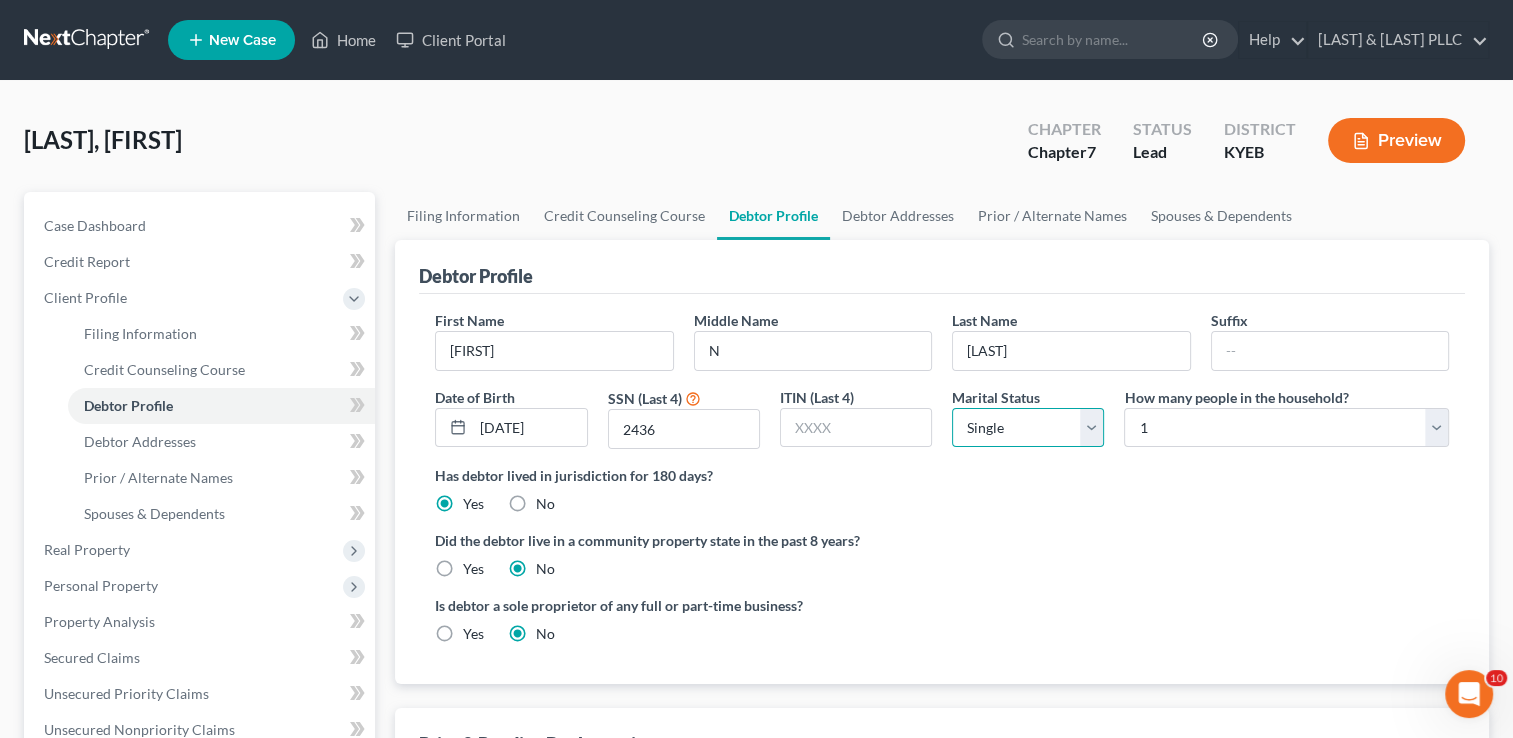 select on "3" 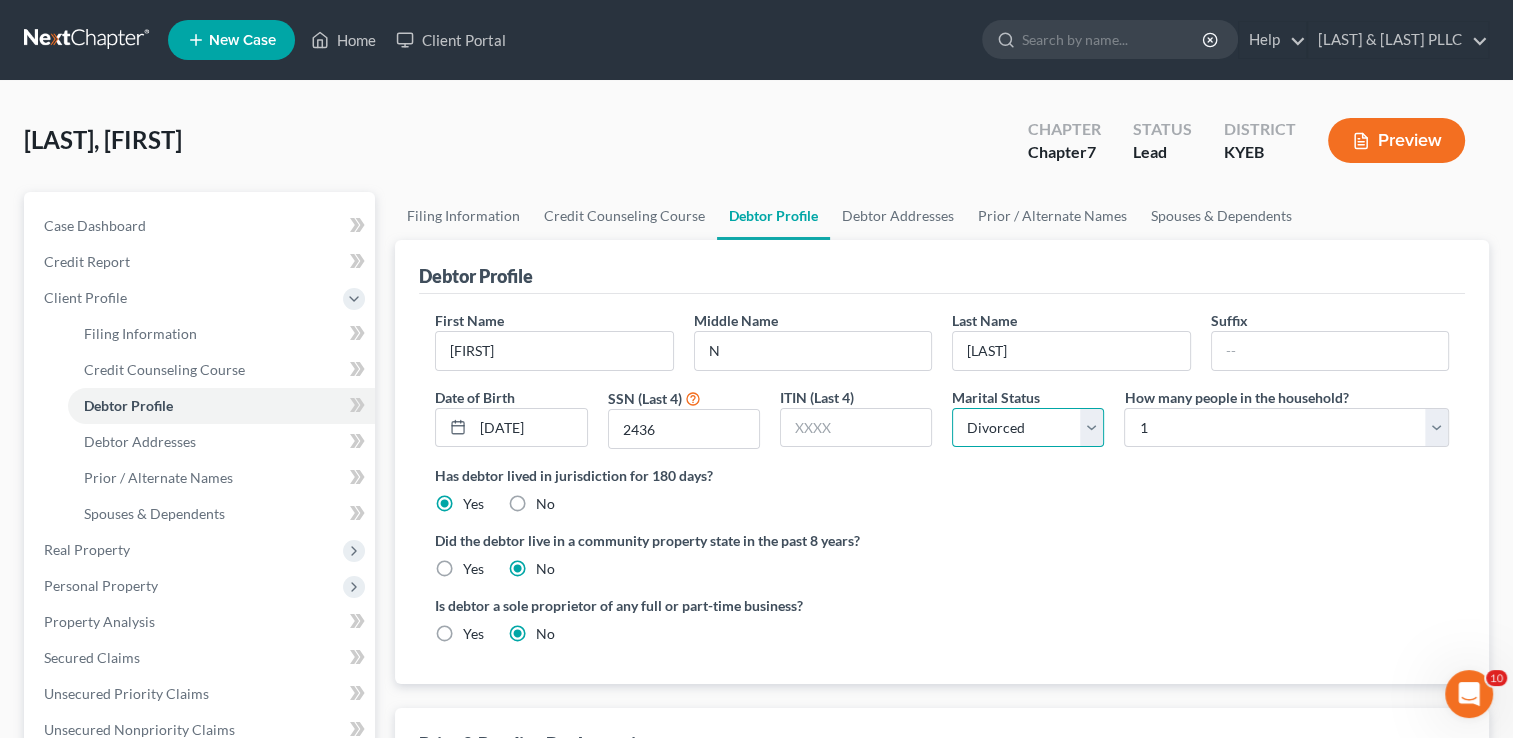 click on "Select Single Married Separated Divorced Widowed" at bounding box center (1028, 428) 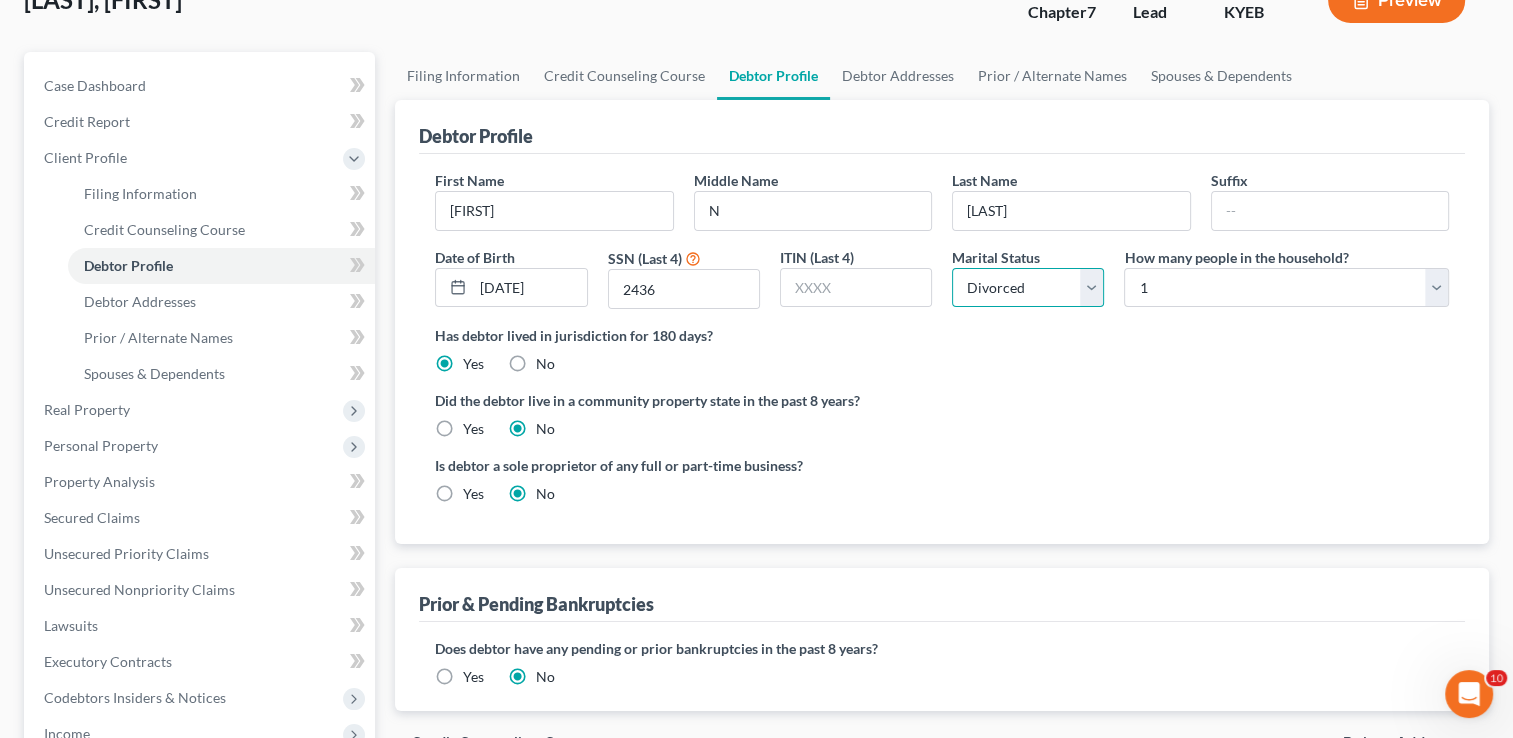 scroll, scrollTop: 139, scrollLeft: 0, axis: vertical 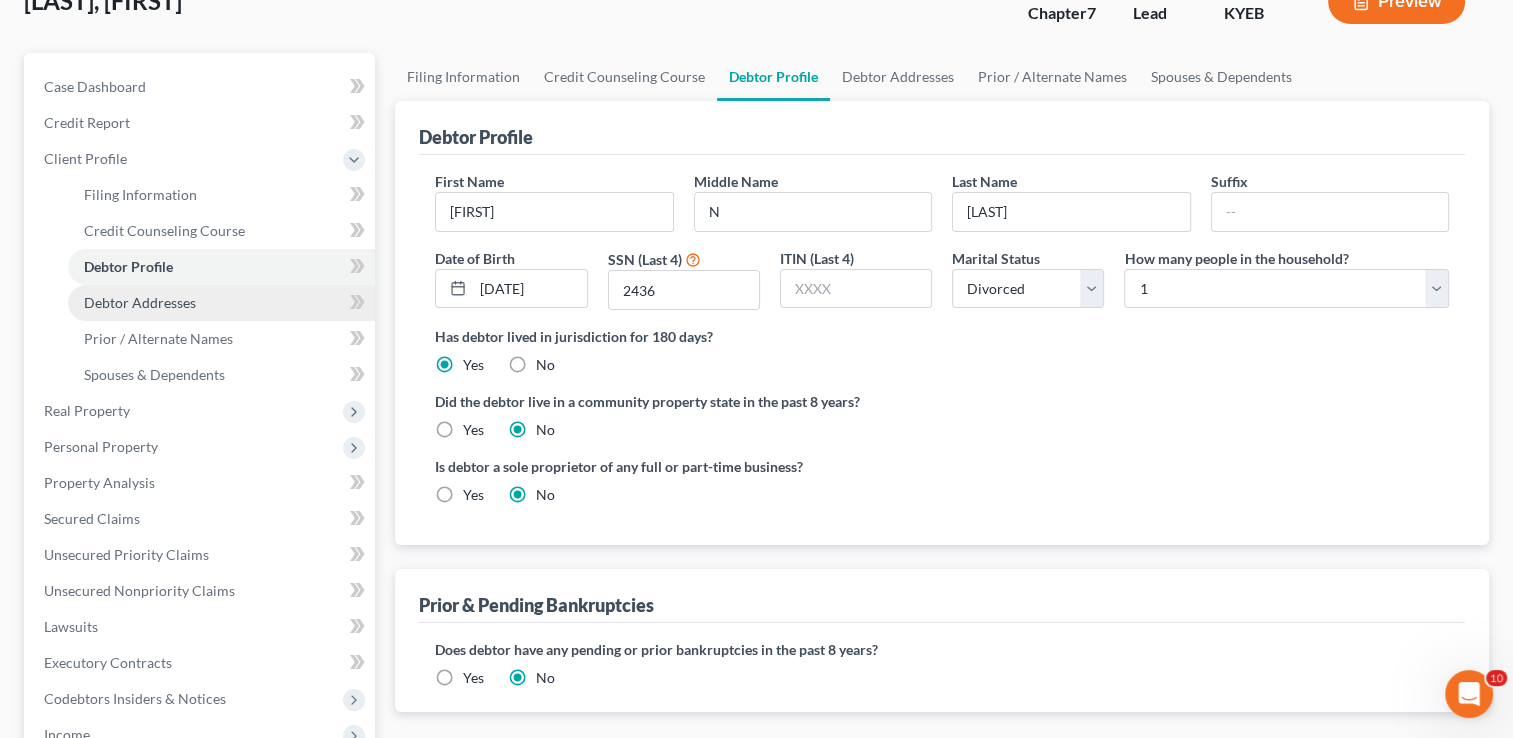 click on "Debtor Addresses" at bounding box center [140, 302] 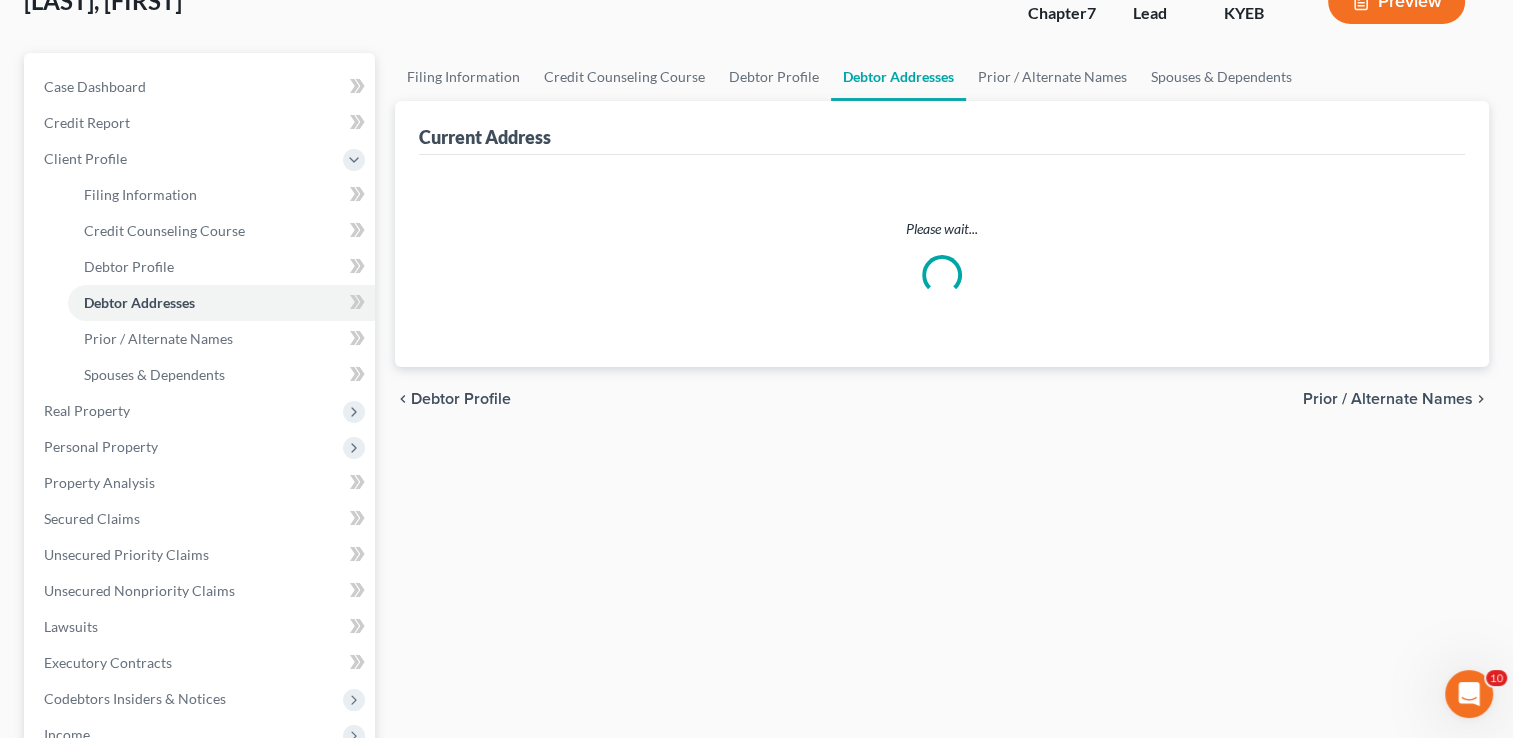 scroll, scrollTop: 44, scrollLeft: 0, axis: vertical 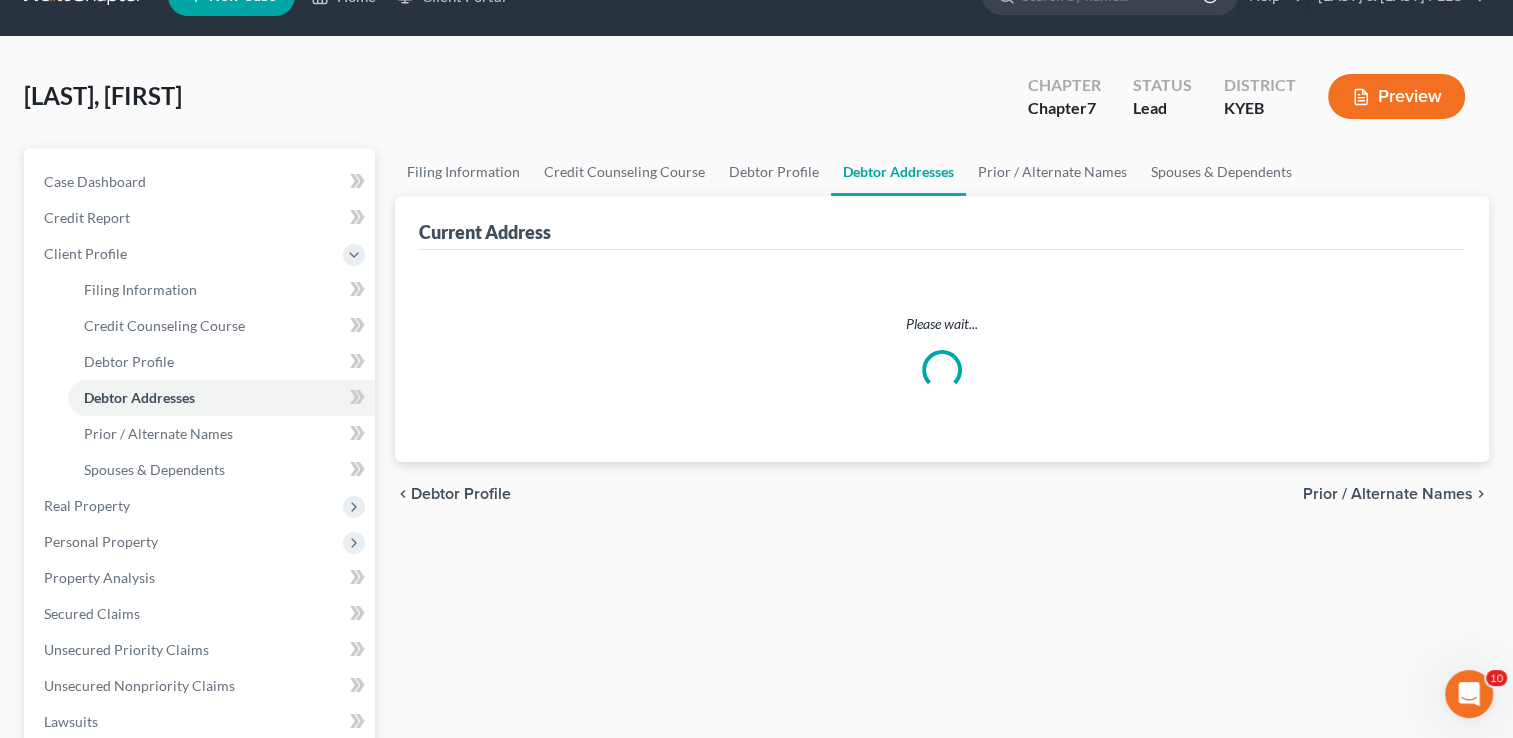 select on "0" 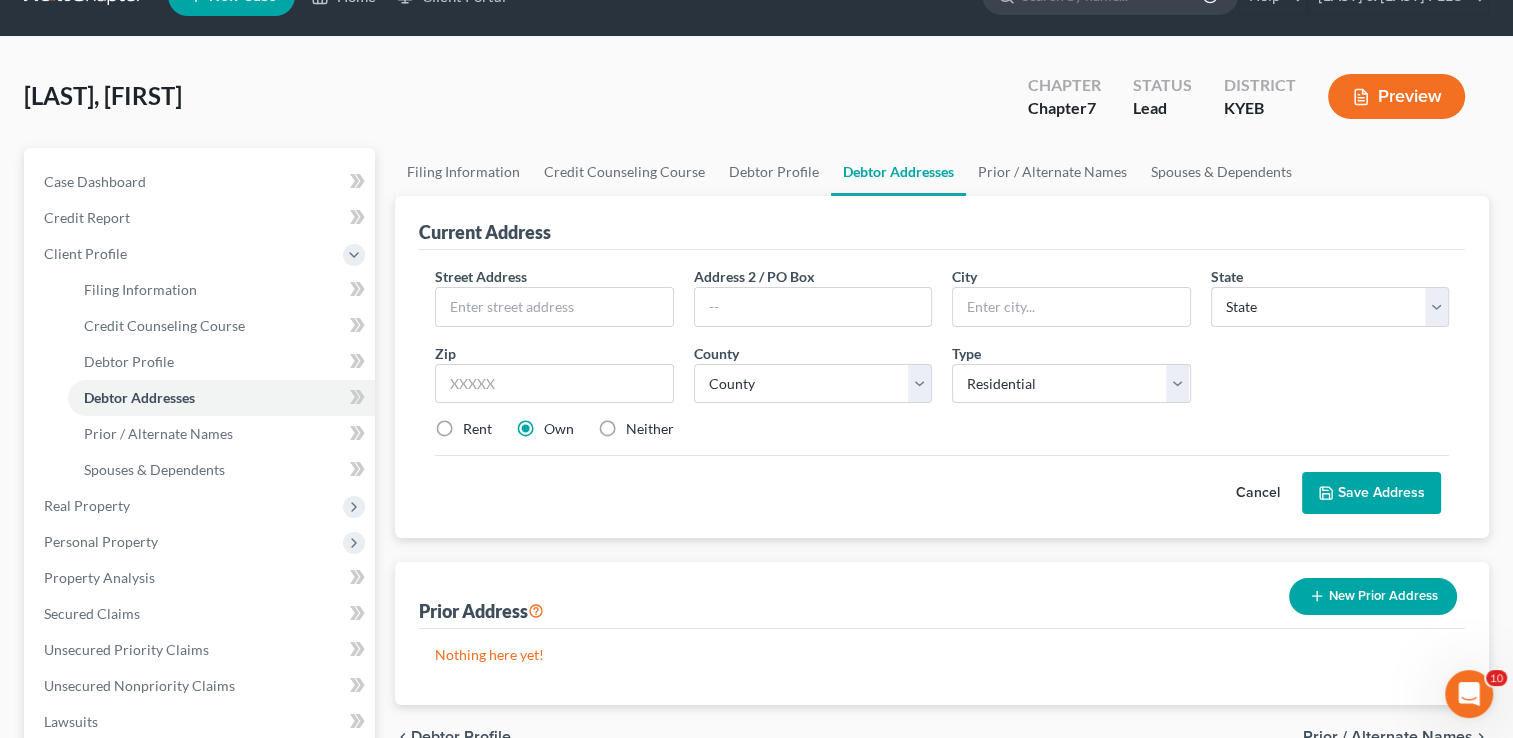 scroll, scrollTop: 0, scrollLeft: 0, axis: both 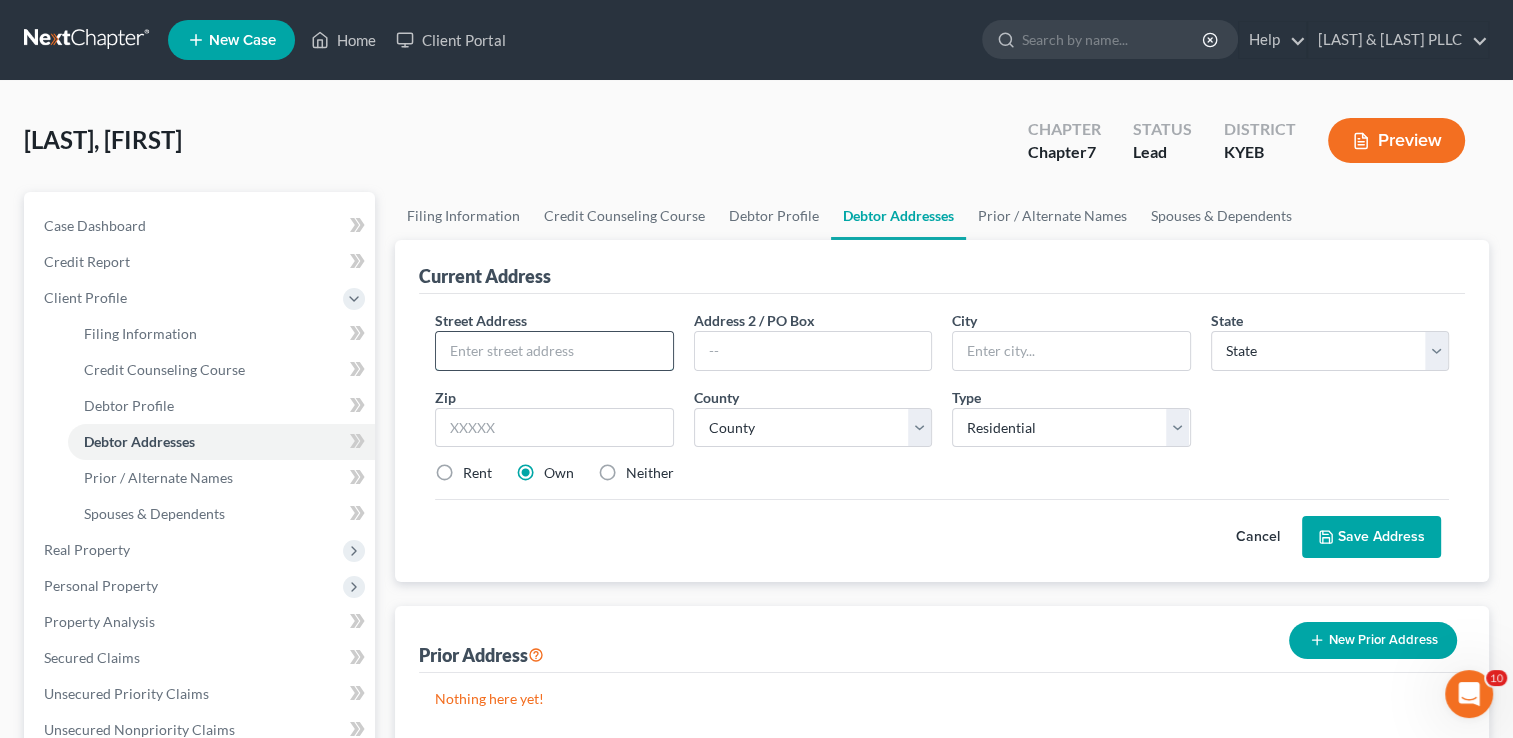 click at bounding box center (554, 351) 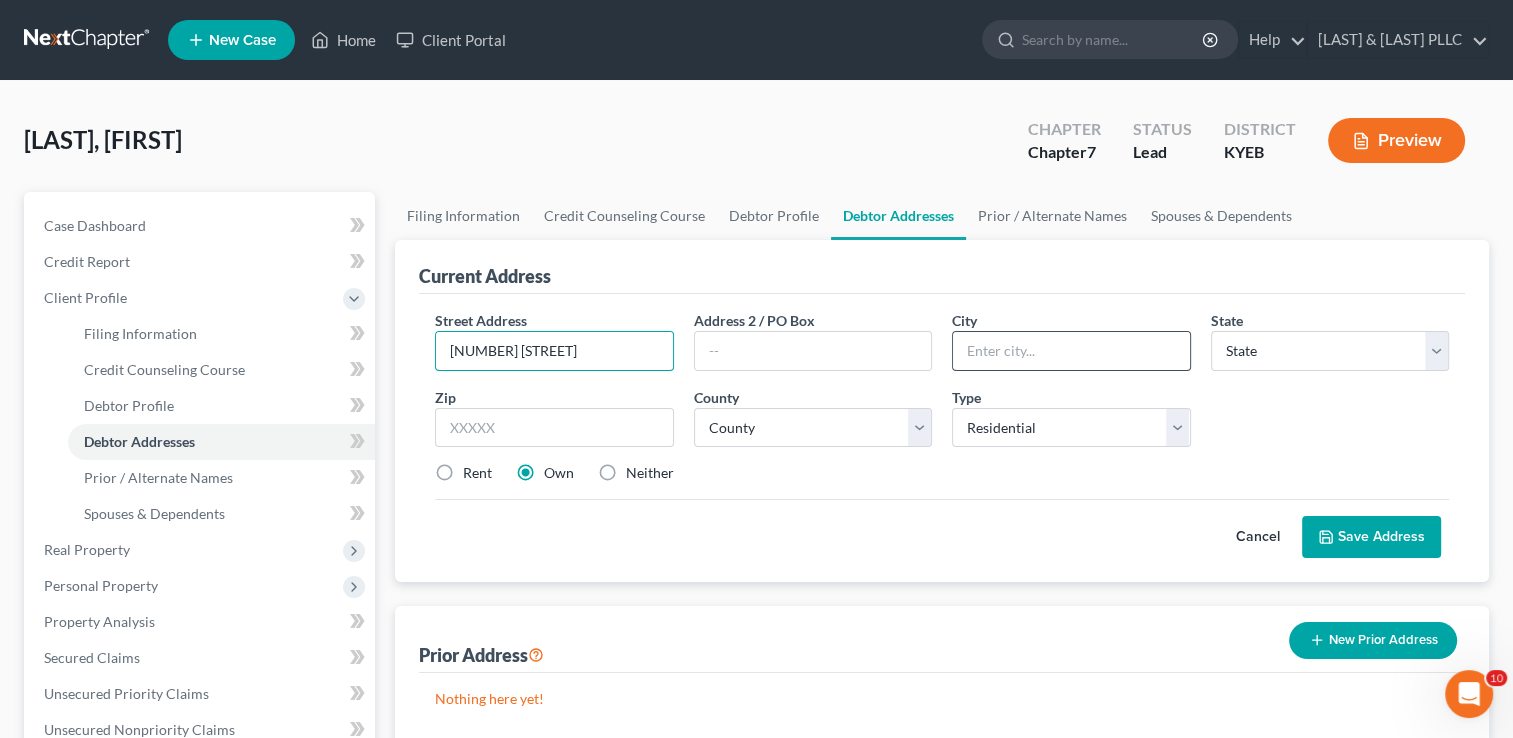 type on "[NUMBER] [STREET]" 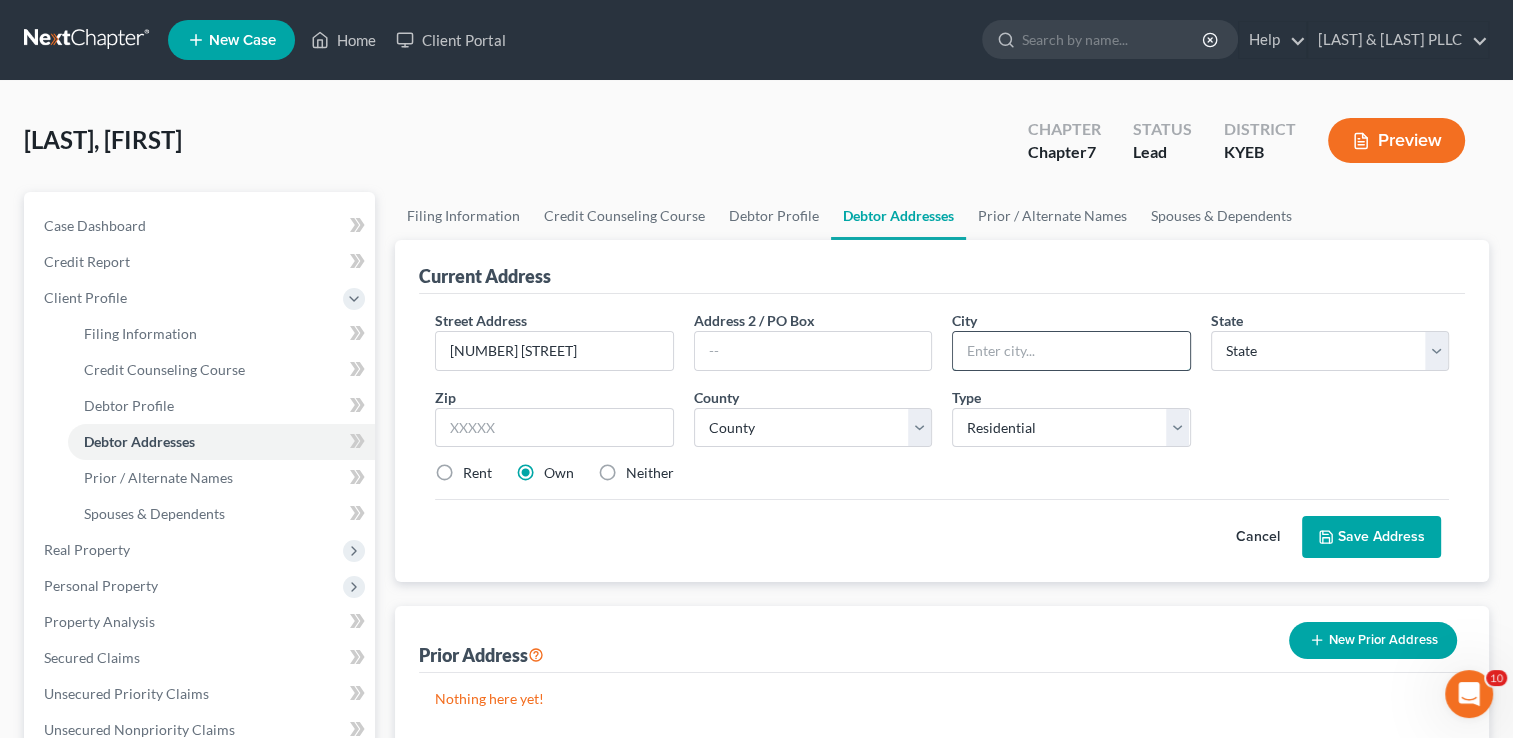 click at bounding box center (1071, 351) 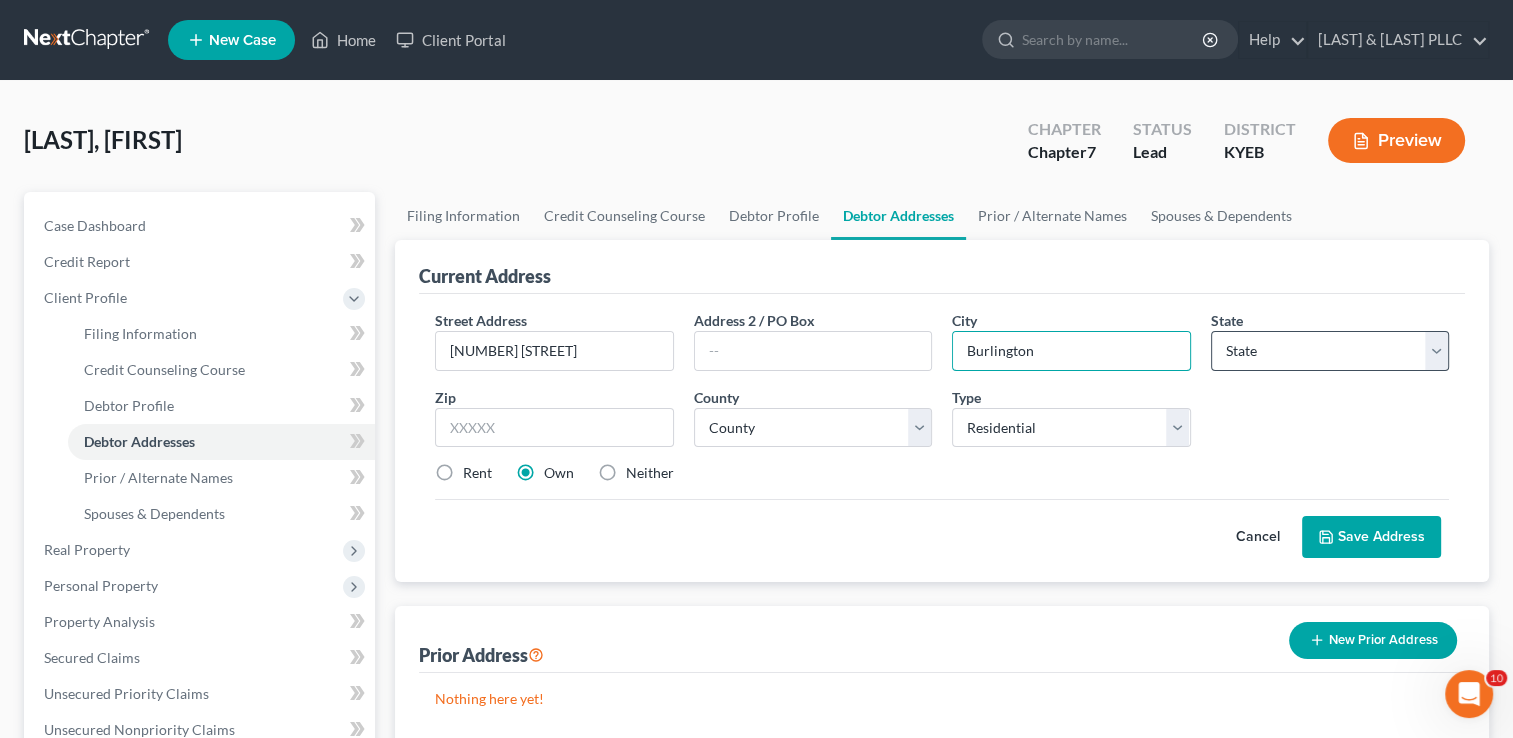 type on "Burlington" 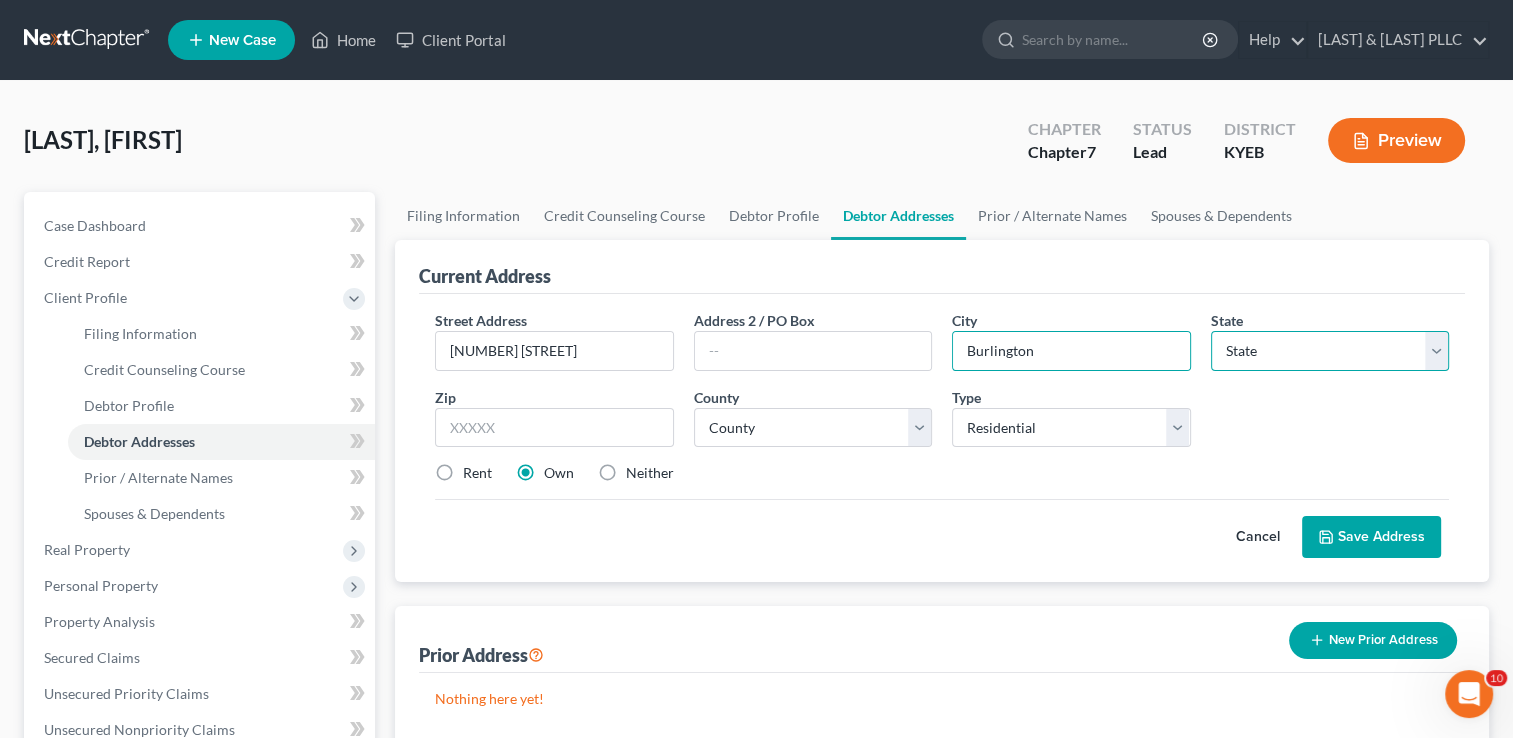click on "State AL AK AR AZ CA CO CT DE DC FL GA GU HI ID IL IN IA KS KY LA ME MD MA MI MN MS MO MT NC ND NE NV NH NJ NM NY OH OK OR PA PR RI SC SD TN TX UT VI VA VT WA WV WI WY" at bounding box center (1330, 351) 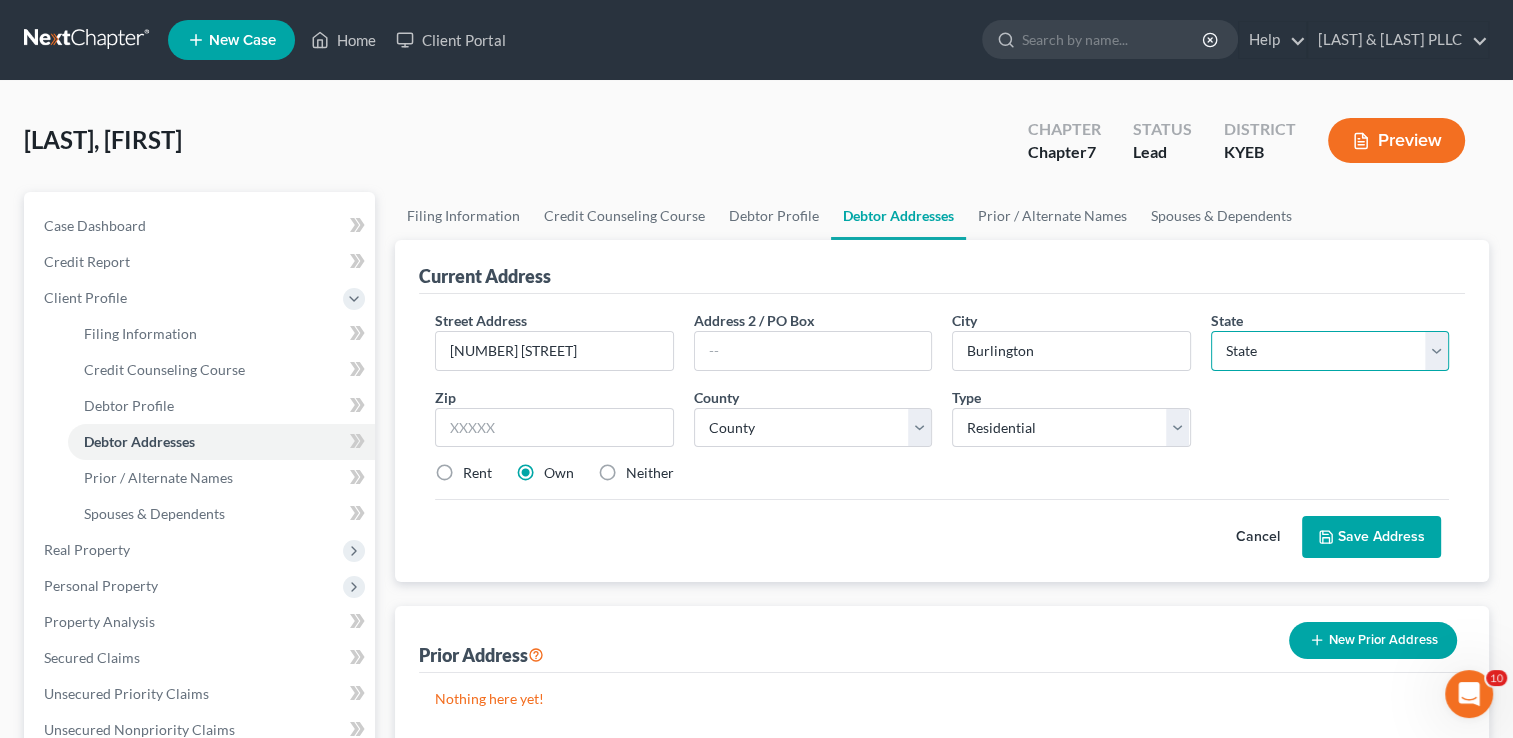 select on "18" 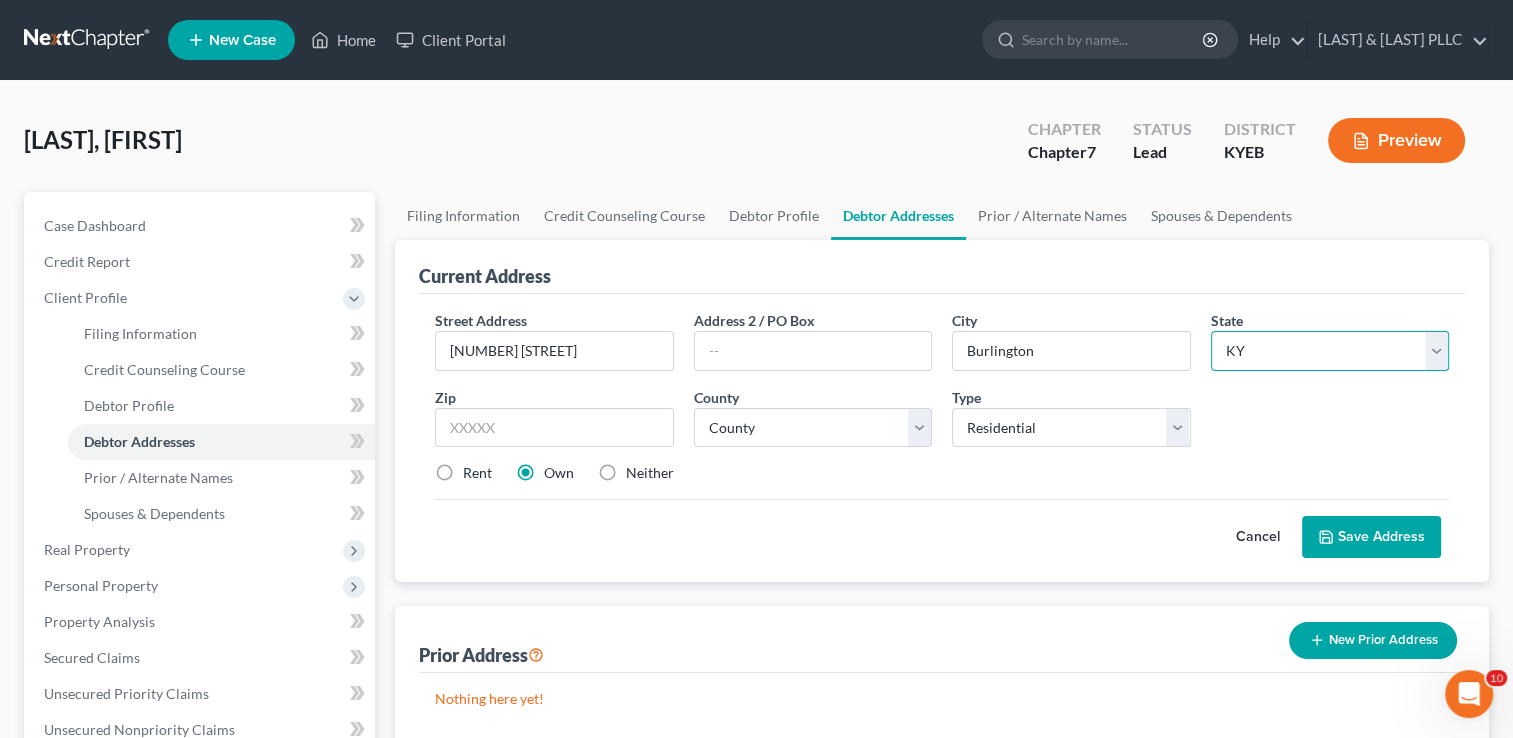 click on "State AL AK AR AZ CA CO CT DE DC FL GA GU HI ID IL IN IA KS KY LA ME MD MA MI MN MS MO MT NC ND NE NV NH NJ NM NY OH OK OR PA PR RI SC SD TN TX UT VI VA VT WA WV WI WY" at bounding box center (1330, 351) 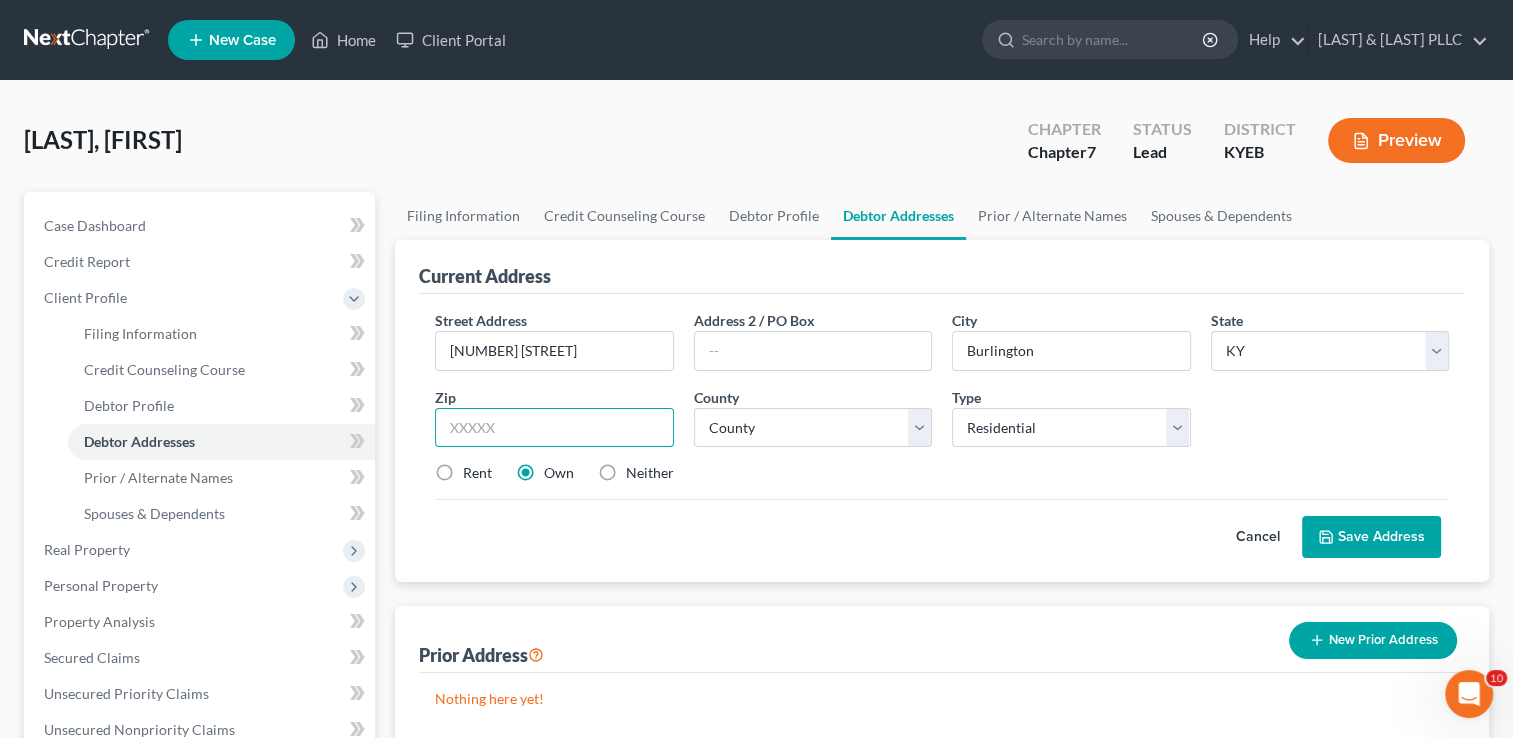 click at bounding box center [554, 428] 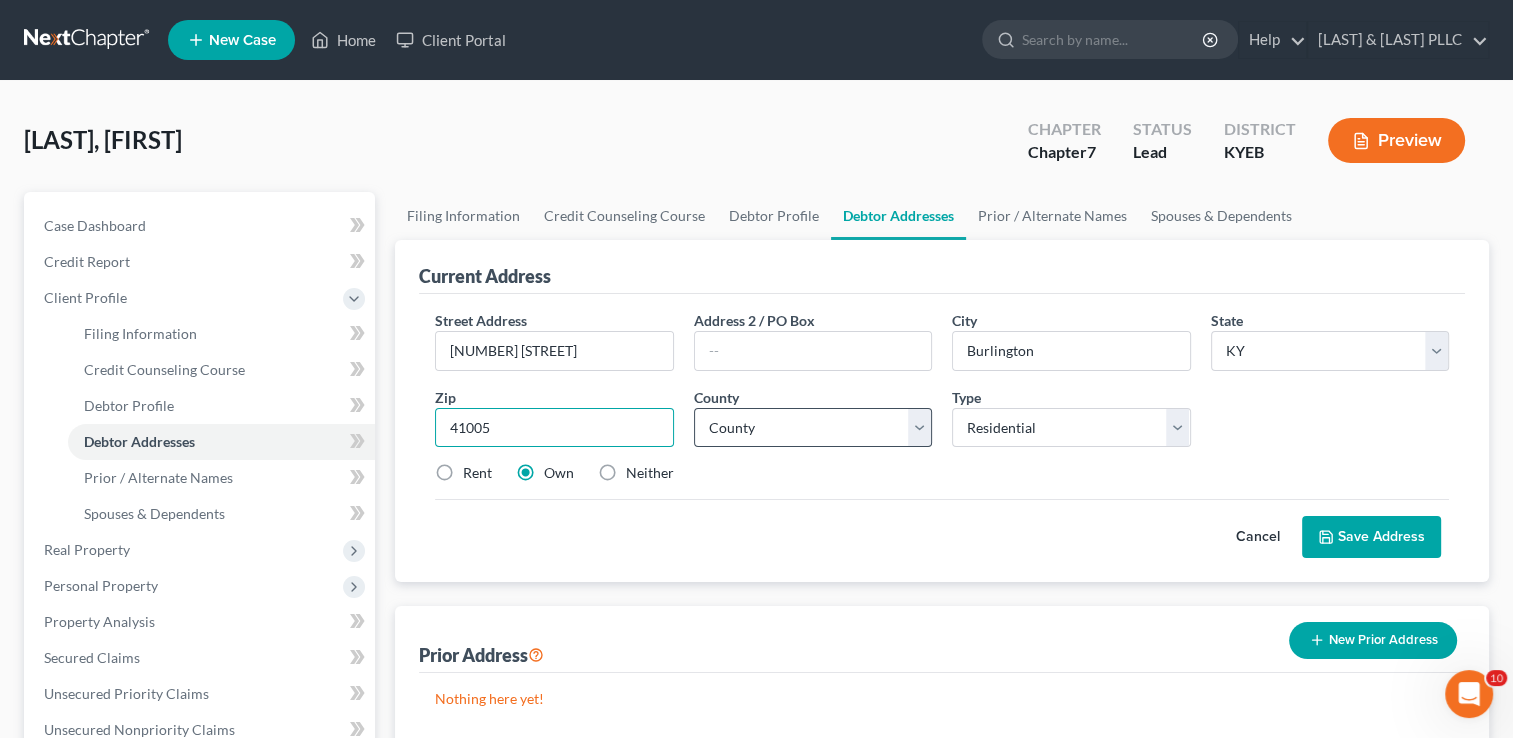 type on "41005" 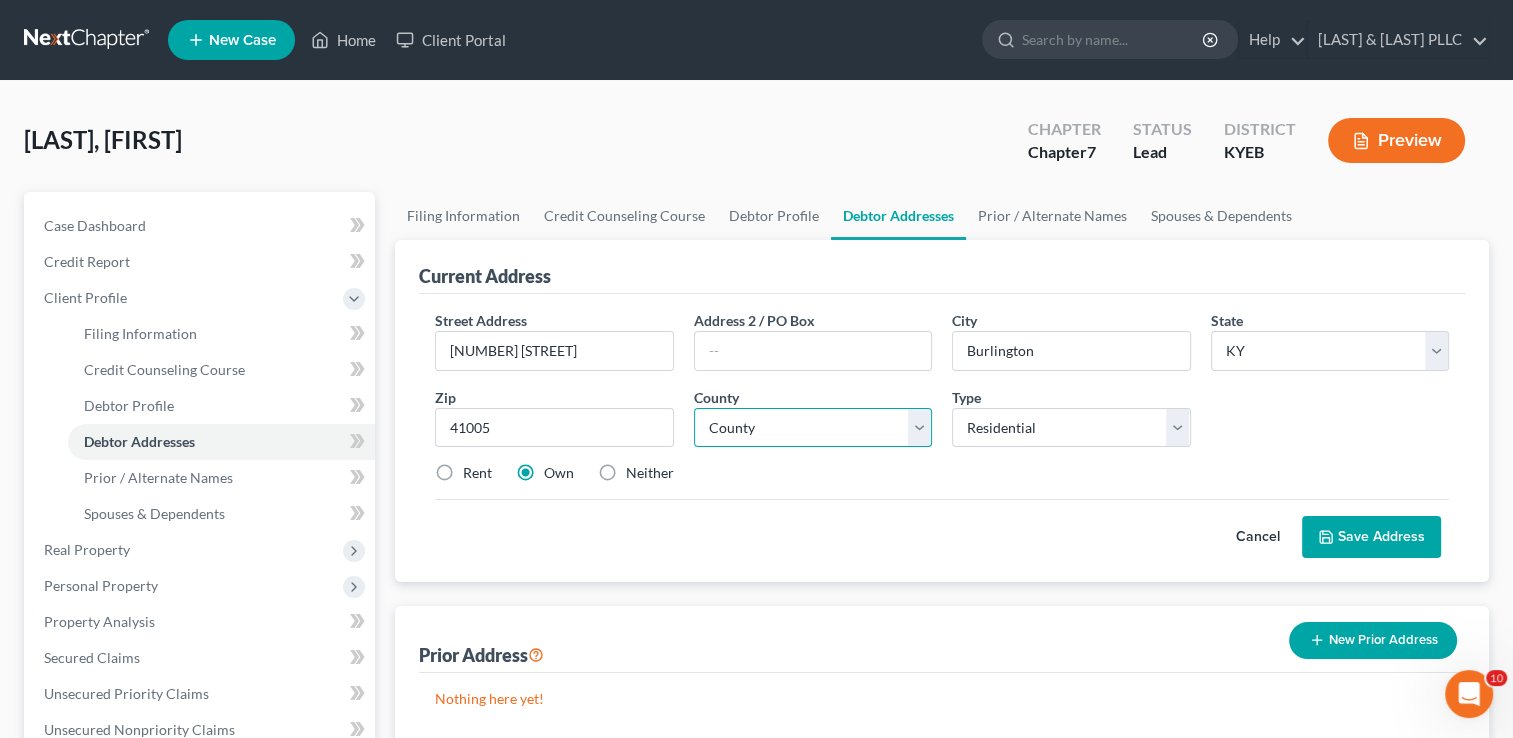 click on "County Adair County Allen County Anderson County Ballard County Barren County Bath County Bell County Boone County Bourbon County Boyd County Boyle County Bracken County Breathitt County Breckinridge County Bullitt County Butler County Caldwell County Calloway County Campbell County Carlisle County Carroll County Carter County Casey County Christian County Clark County Clay County Clinton County Crittenden County Cumberland County Daviess County Edmonson County Elliott County Estill County Fayette County Fleming County Floyd County Franklin County Fulton County Gallatin County Garrard County Grant County Graves County Grayson County Green County Greenup County Hancock County Hardin County Harlan County Harrison County Hart County Henderson County Henry County Hickman County Hopkins County Jackson County Jefferson County Jessamine County Johnson County Kenton County Knott County Knox County Larue County Laurel County Lawrence County Lee County Leslie County Letcher County Lewis County Lincoln County" at bounding box center [813, 428] 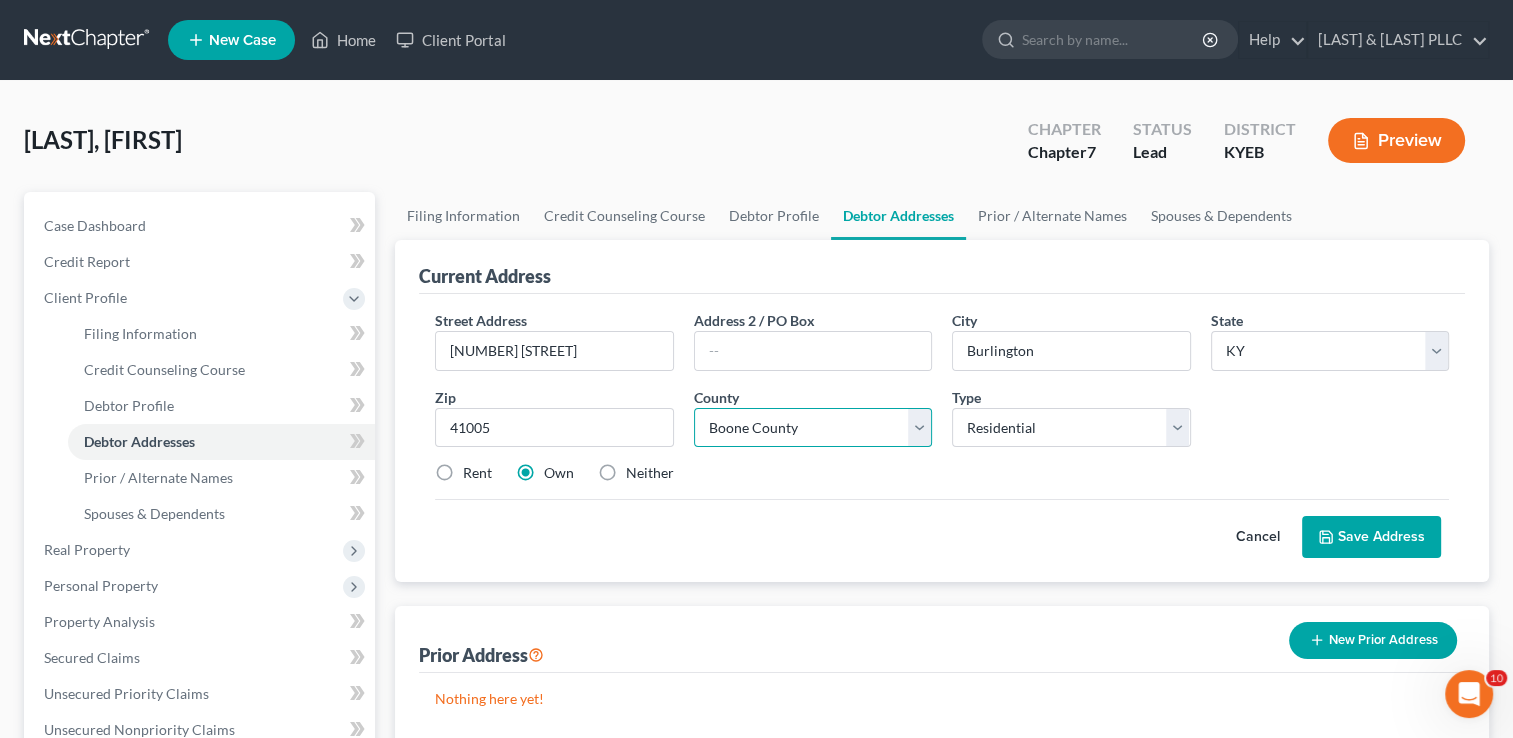 click on "County Adair County Allen County Anderson County Ballard County Barren County Bath County Bell County Boone County Bourbon County Boyd County Boyle County Bracken County Breathitt County Breckinridge County Bullitt County Butler County Caldwell County Calloway County Campbell County Carlisle County Carroll County Carter County Casey County Christian County Clark County Clay County Clinton County Crittenden County Cumberland County Daviess County Edmonson County Elliott County Estill County Fayette County Fleming County Floyd County Franklin County Fulton County Gallatin County Garrard County Grant County Graves County Grayson County Green County Greenup County Hancock County Hardin County Harlan County Harrison County Hart County Henderson County Henry County Hickman County Hopkins County Jackson County Jefferson County Jessamine County Johnson County Kenton County Knott County Knox County Larue County Laurel County Lawrence County Lee County Leslie County Letcher County Lewis County Lincoln County" at bounding box center (813, 428) 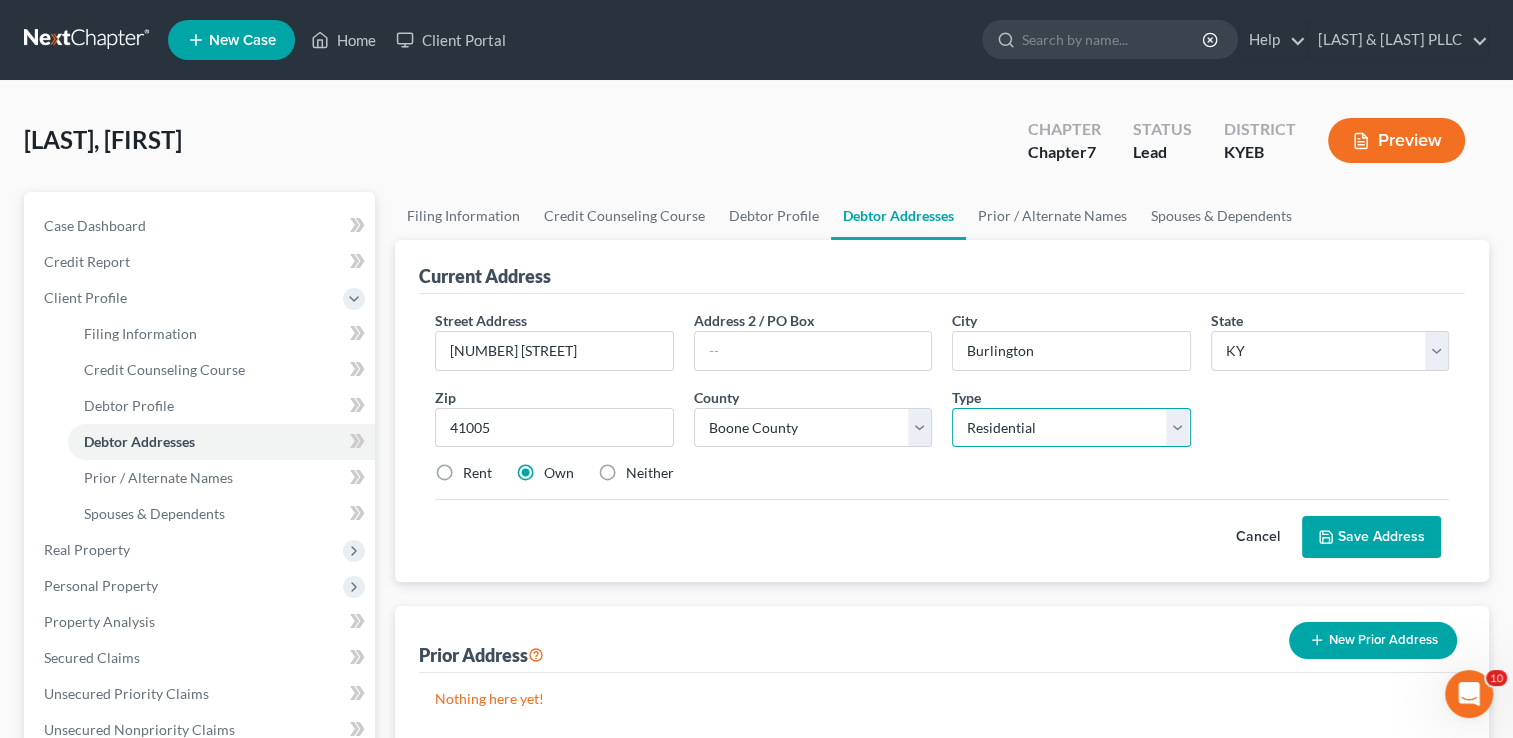 click on "Select Residential Mailing Rental Business" at bounding box center (1071, 428) 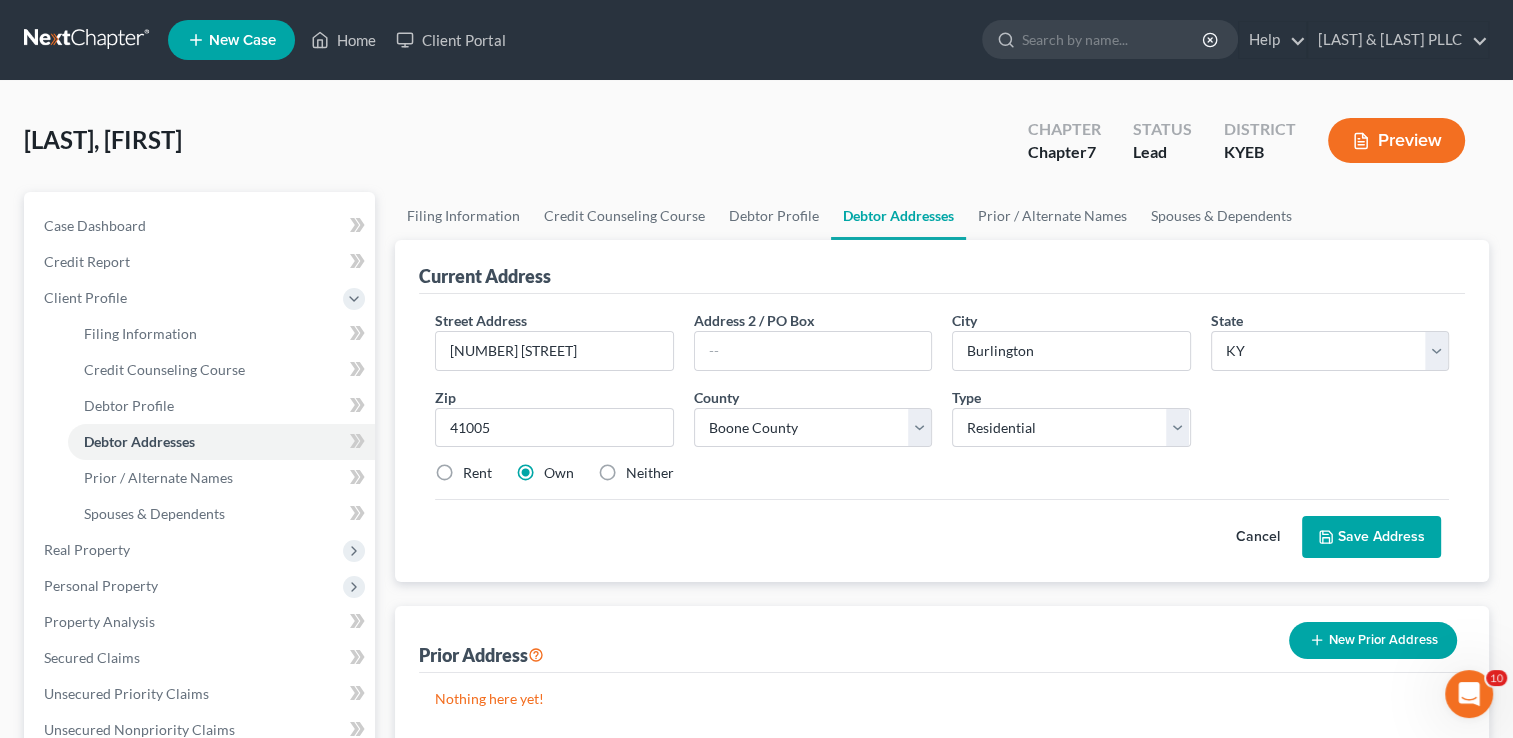 click on "Neither" at bounding box center (650, 473) 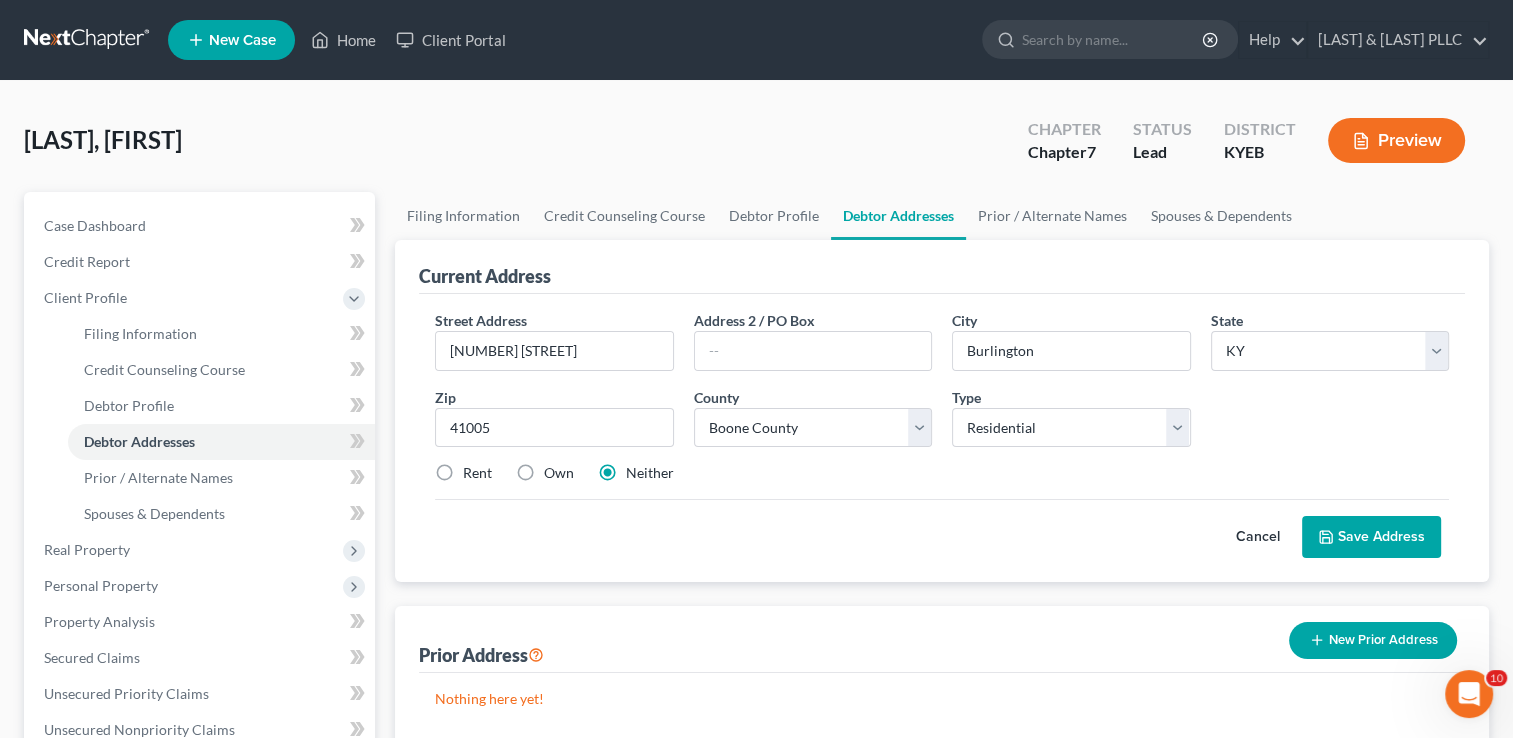 click on "Save Address" at bounding box center (1371, 537) 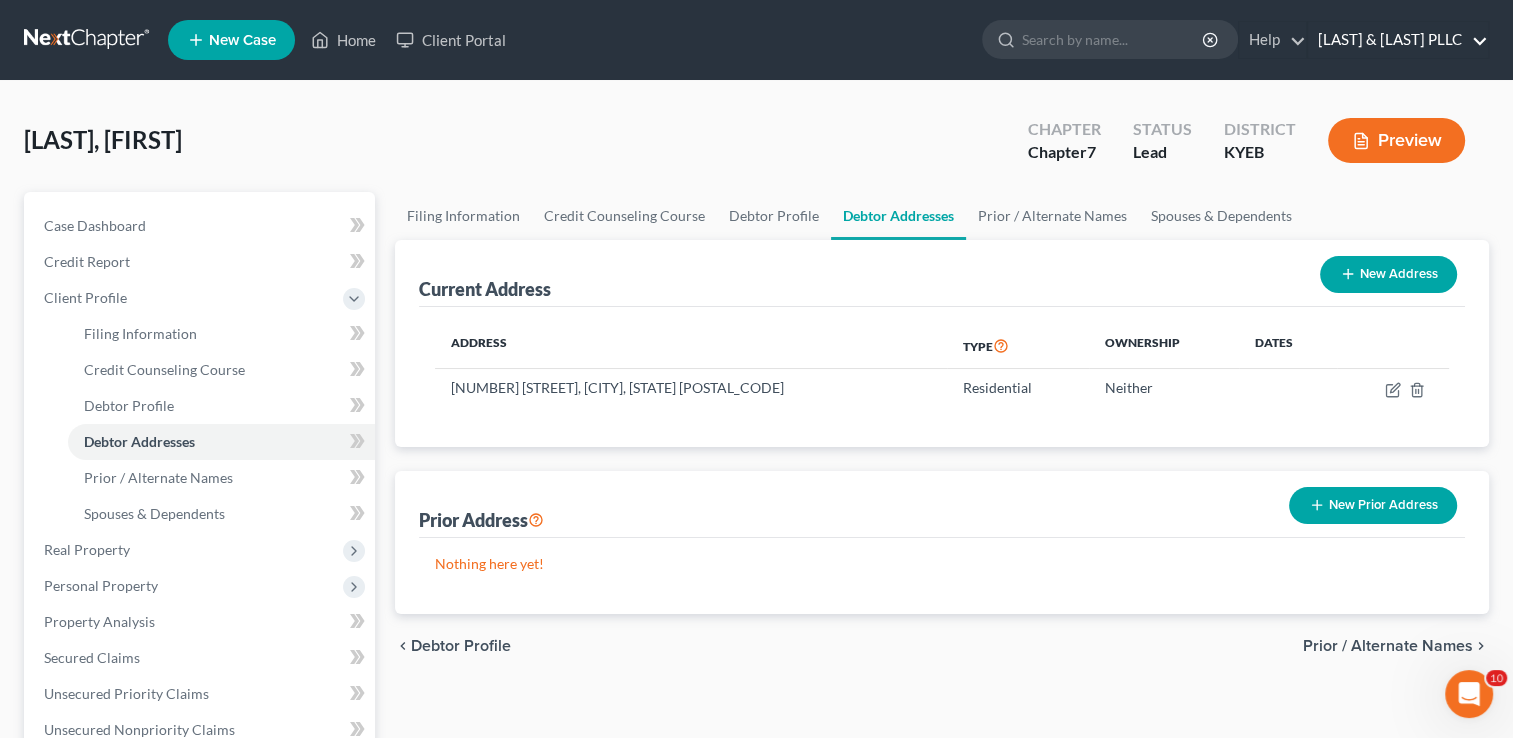 click on "[LAST] & [LAST] PLLC" at bounding box center (1398, 40) 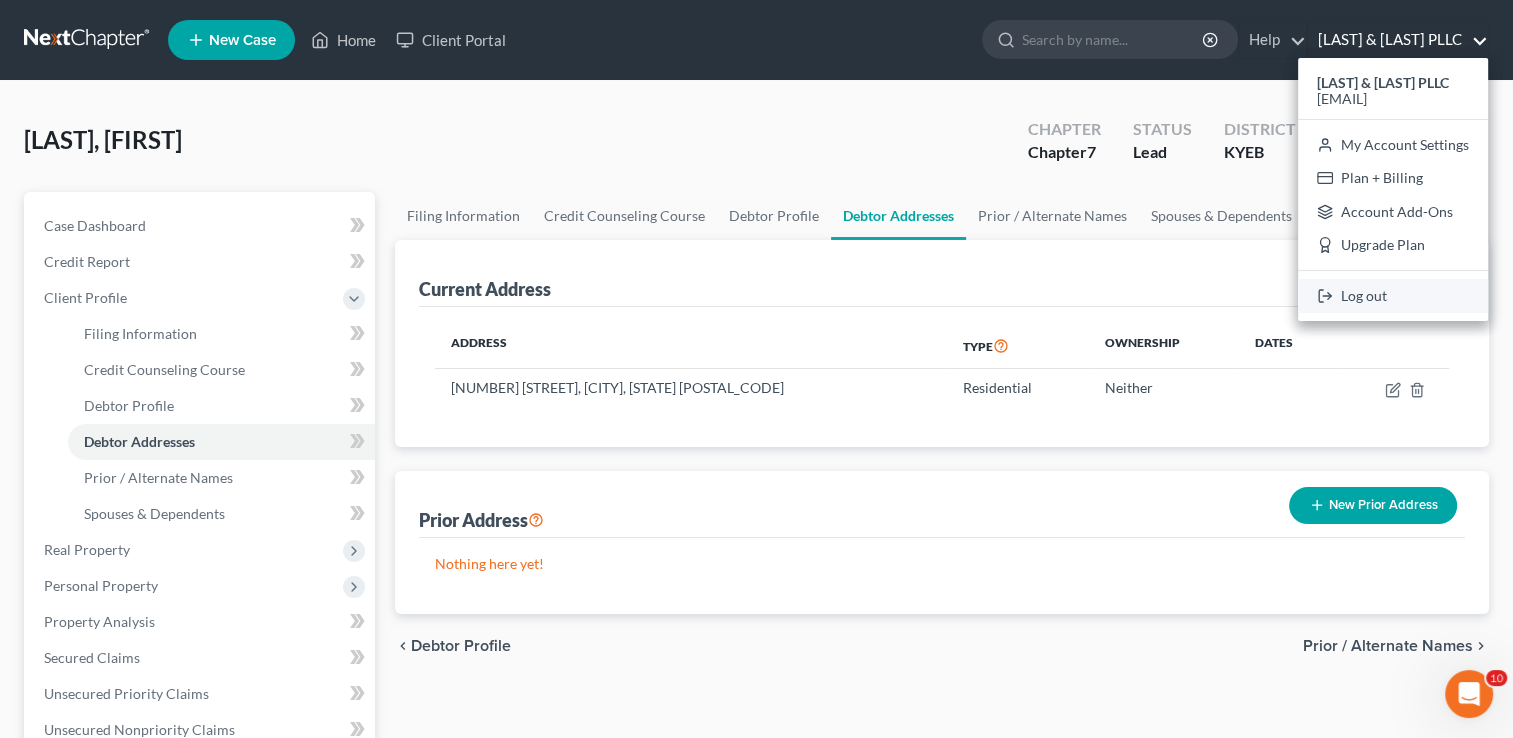 click on "Log out" at bounding box center (1393, 296) 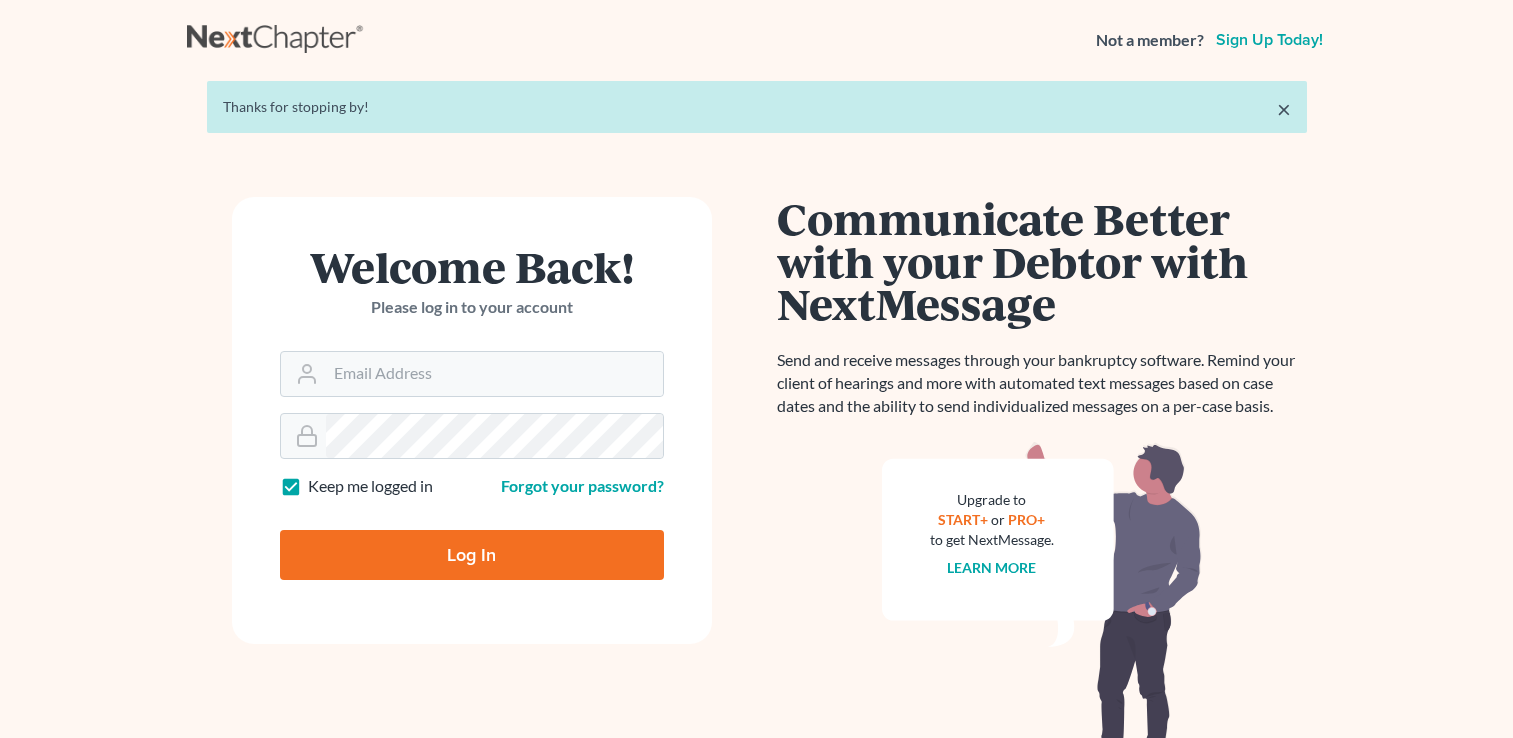scroll, scrollTop: 0, scrollLeft: 0, axis: both 